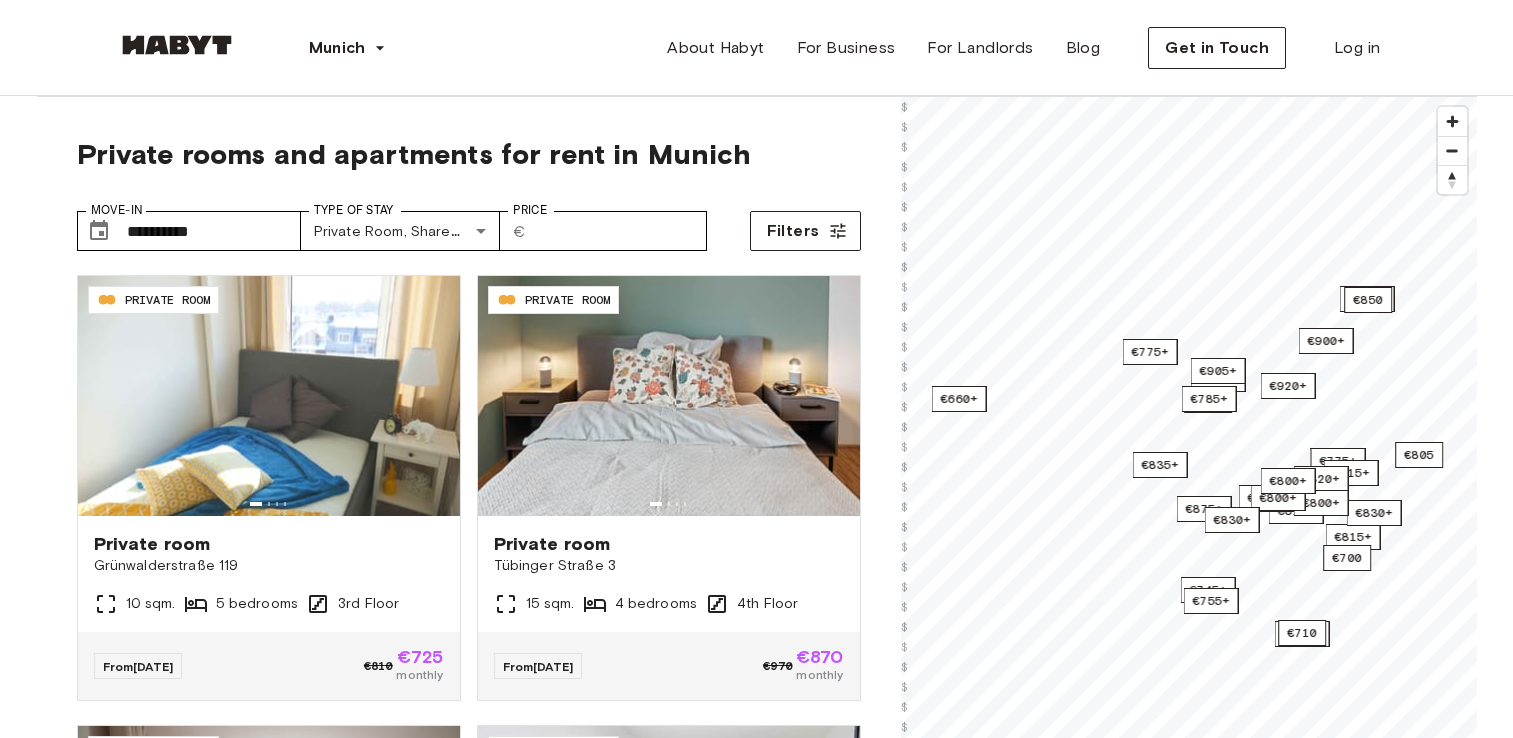 scroll, scrollTop: 0, scrollLeft: 0, axis: both 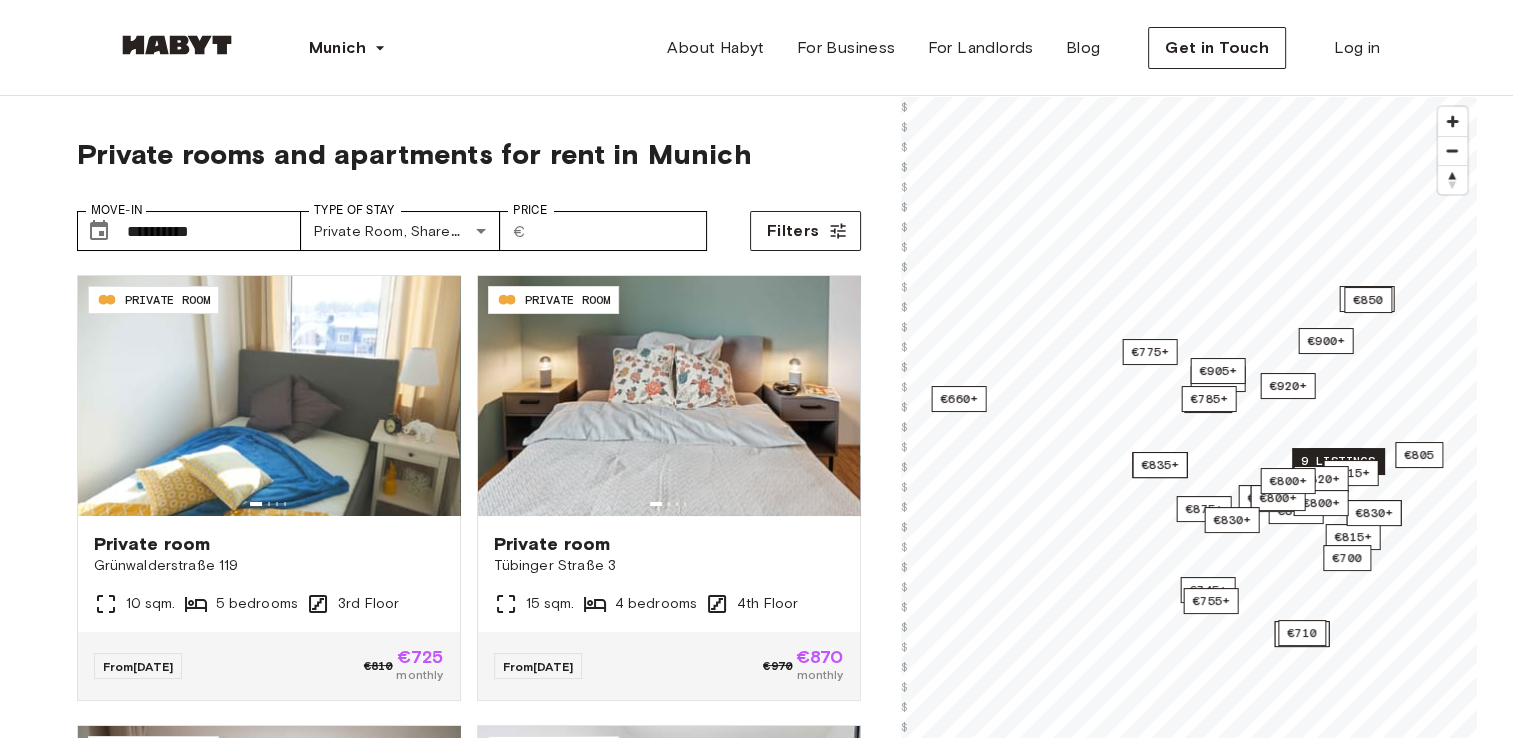 click on "9 listings" at bounding box center [1338, 461] 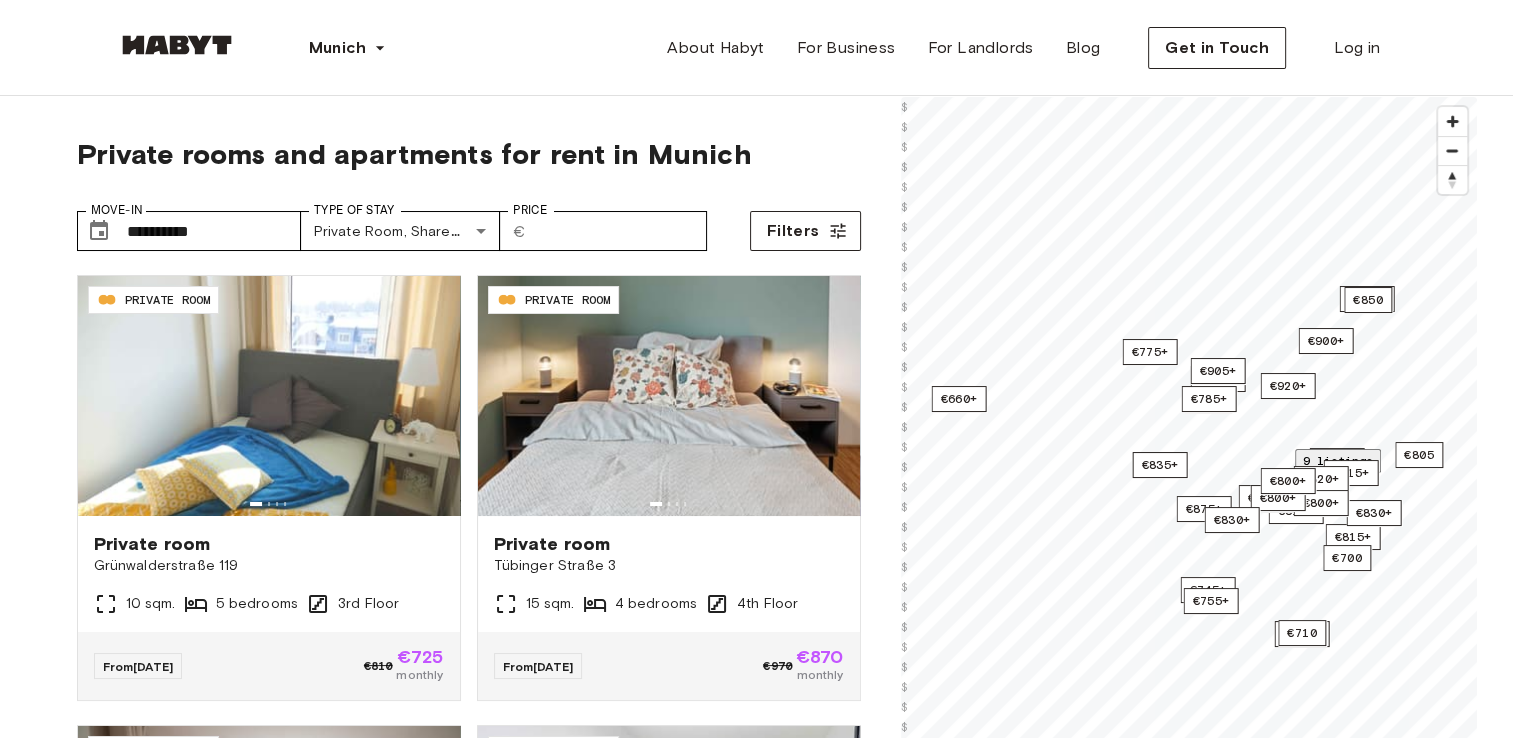 scroll, scrollTop: 1160, scrollLeft: 0, axis: vertical 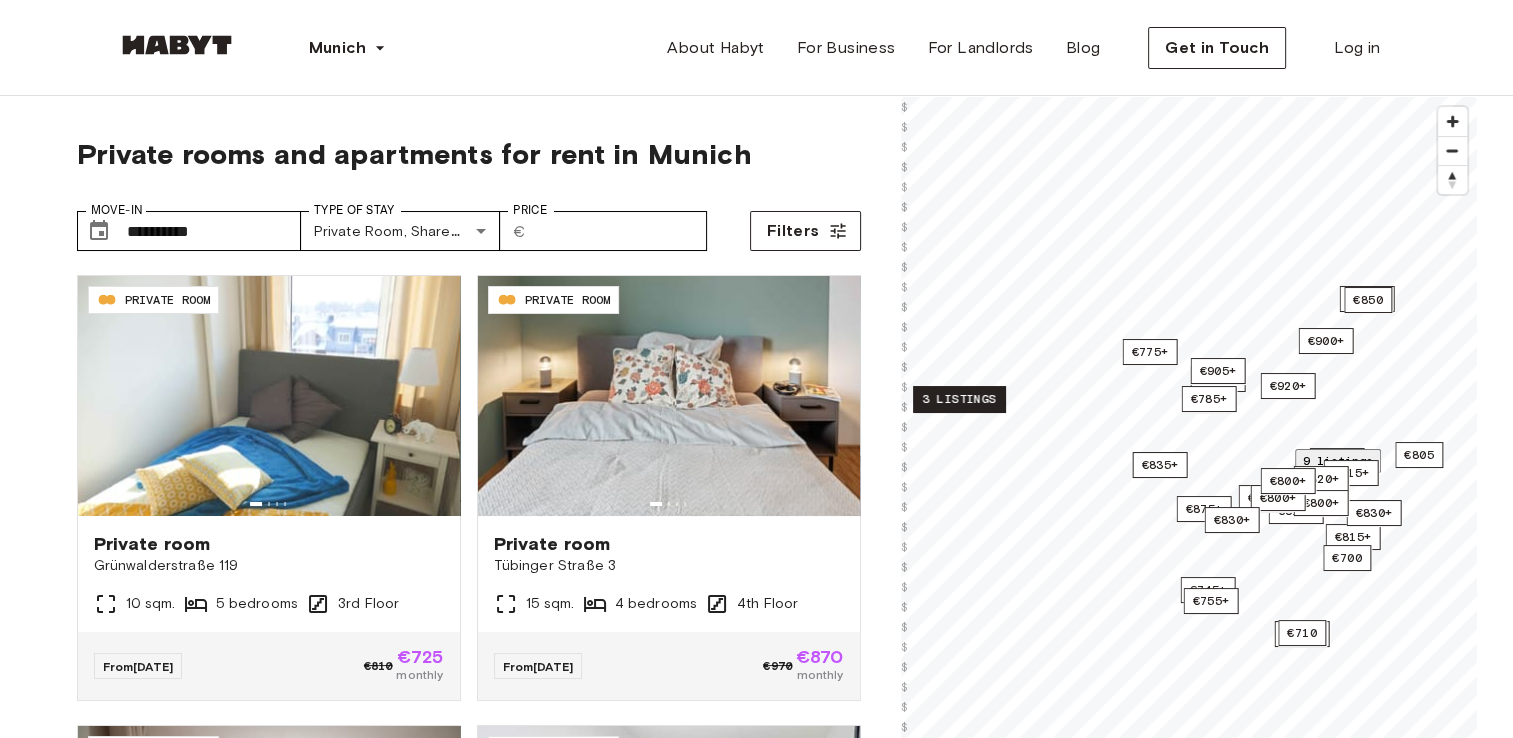 click on "3 listings" at bounding box center (959, 399) 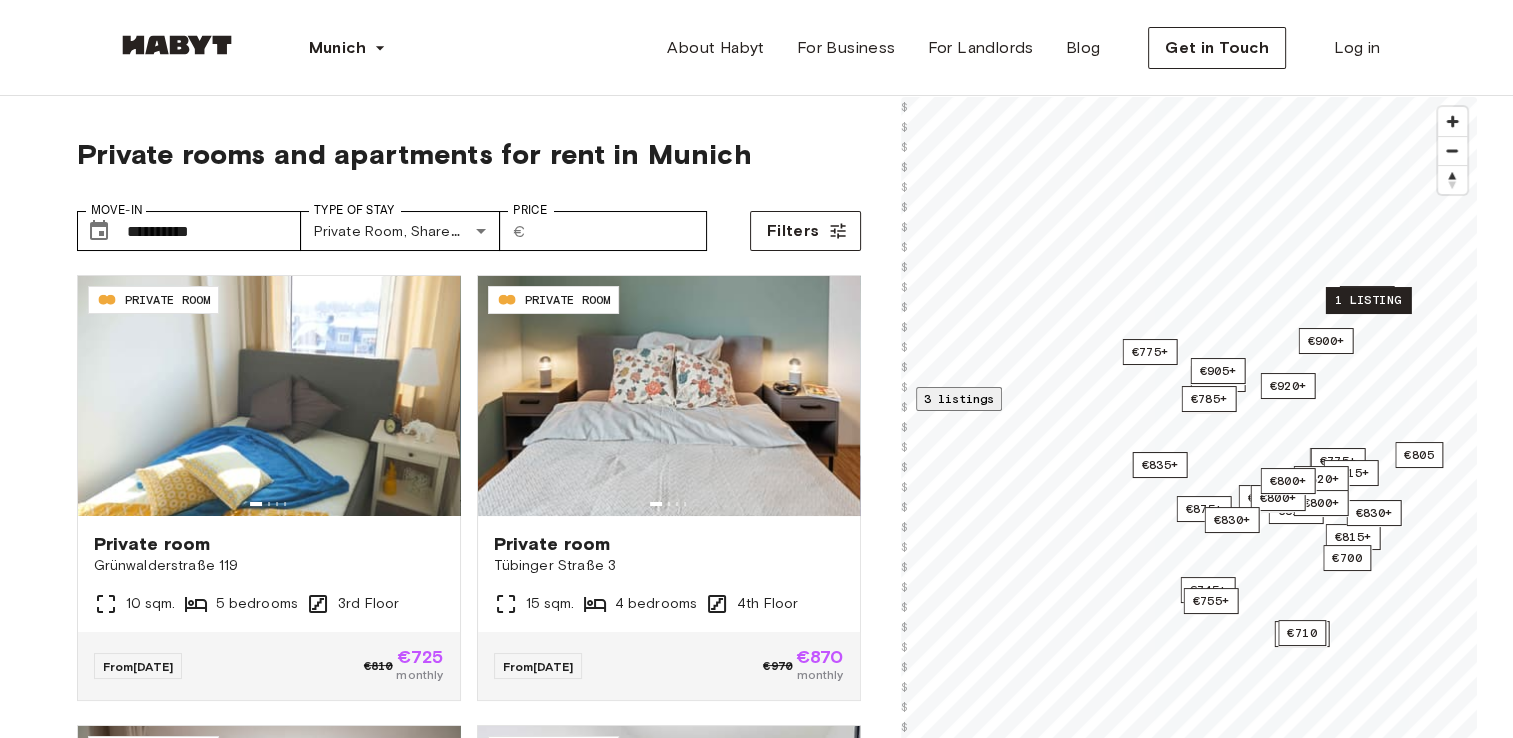 click on "1 listing" at bounding box center (1367, 300) 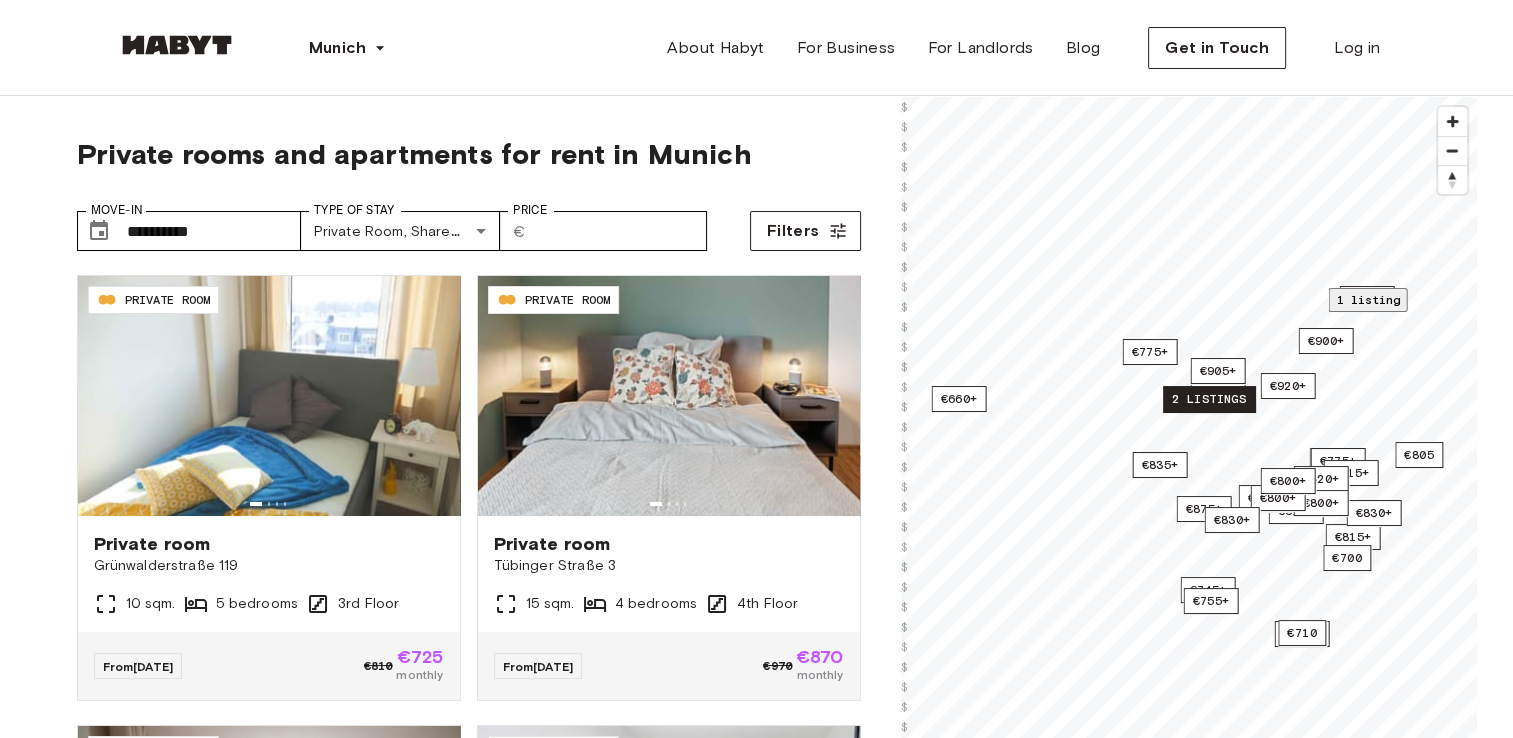 click on "2 listings" at bounding box center (1209, 399) 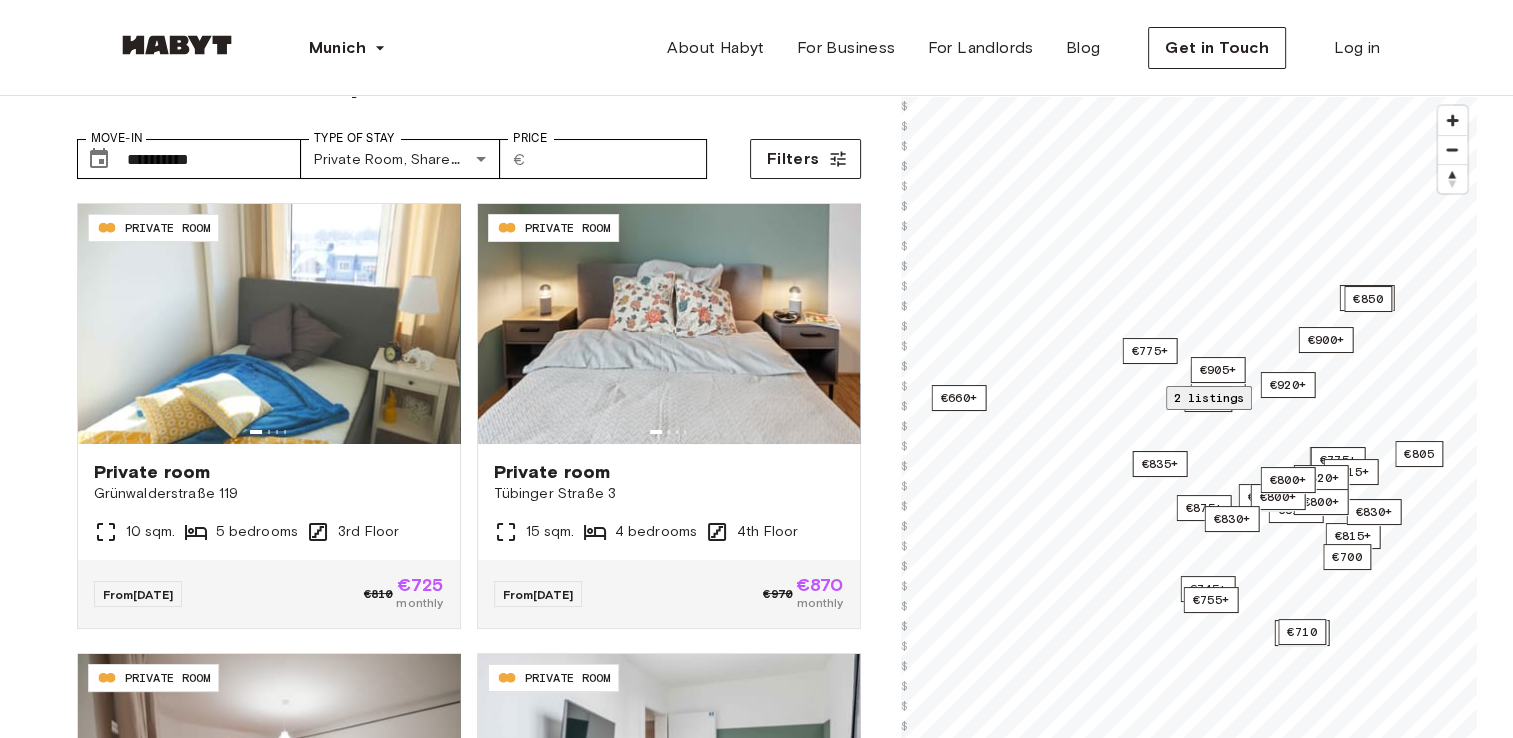 scroll, scrollTop: 72, scrollLeft: 0, axis: vertical 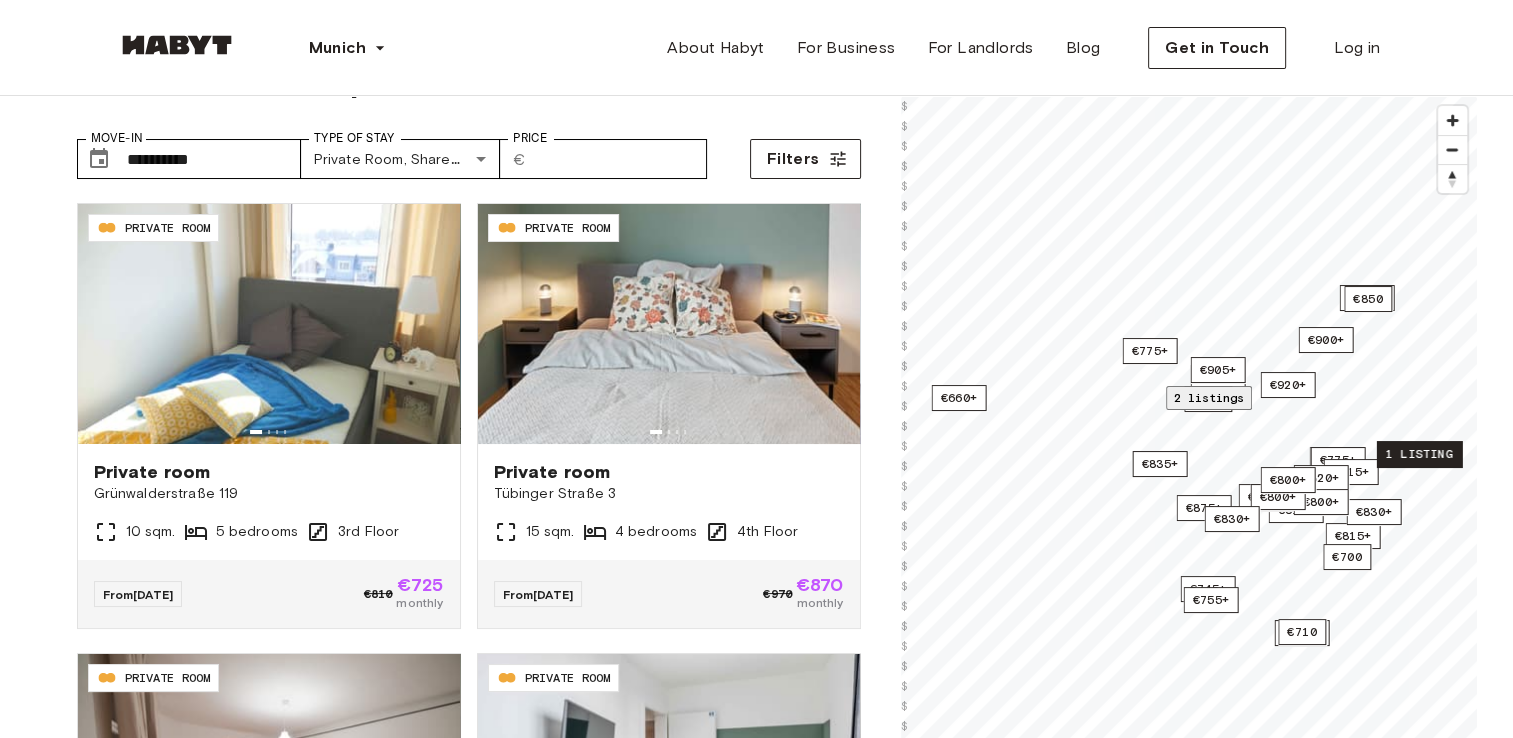 click on "1 listing" at bounding box center (1418, 454) 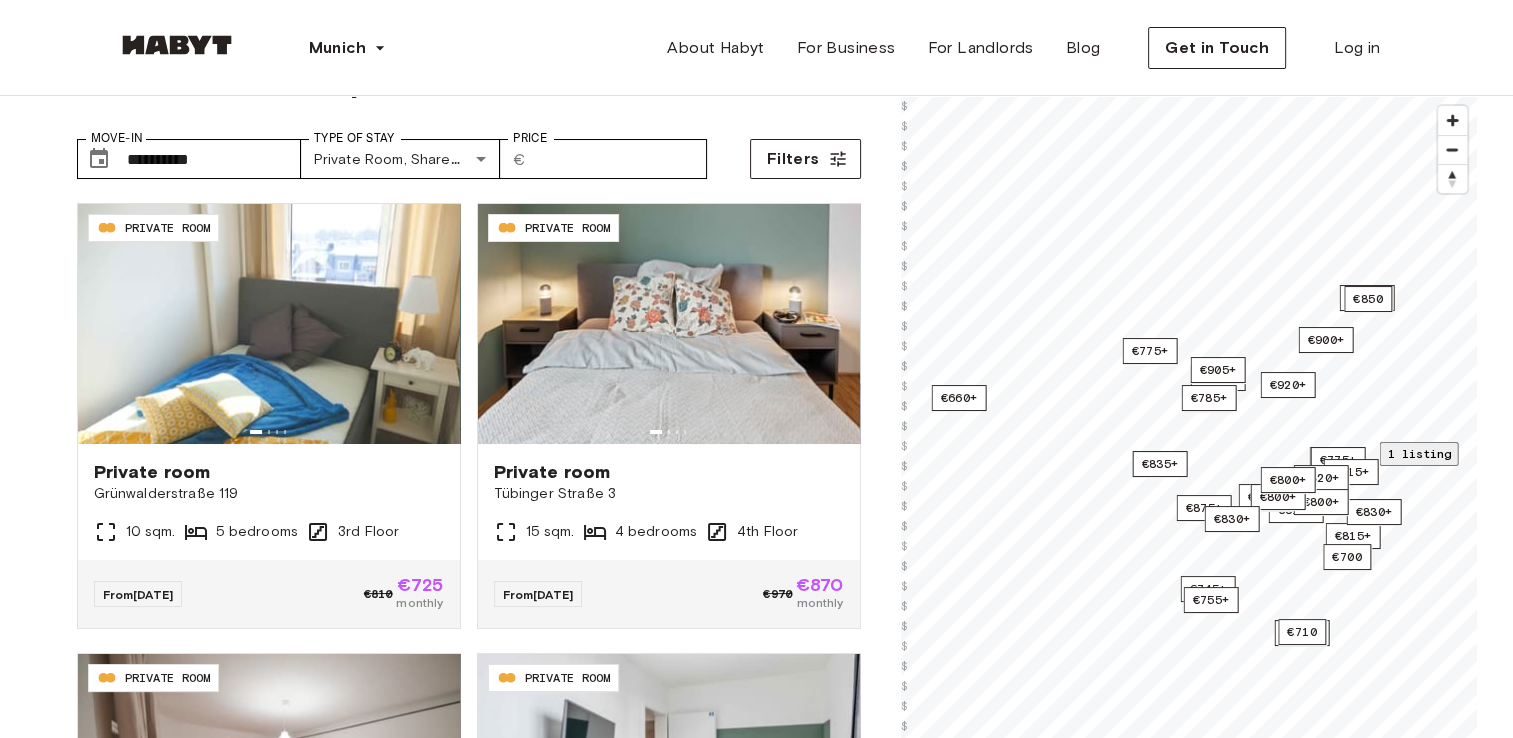 click on "5 bedrooms" at bounding box center (1189, 1671) 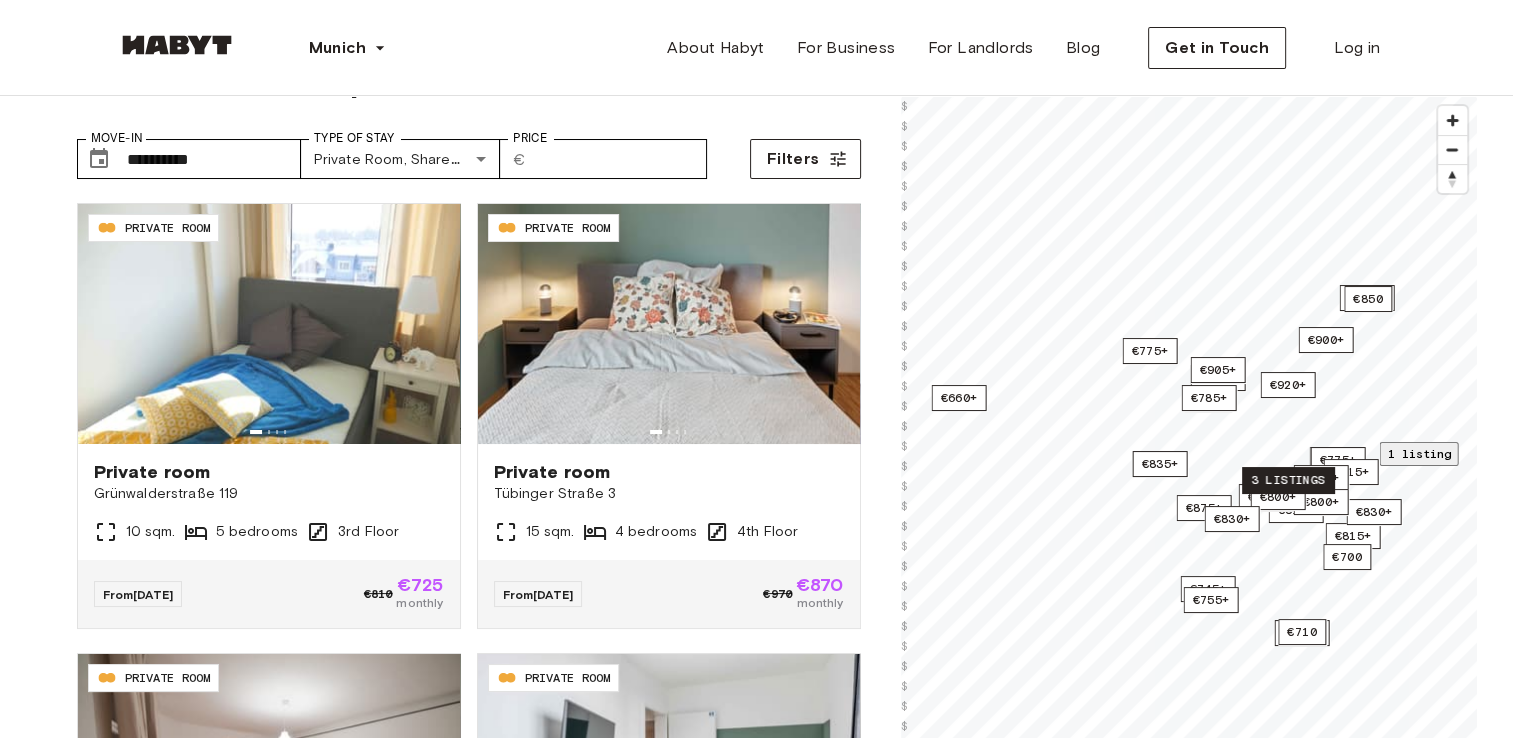 click on "3 listings" at bounding box center [1288, 480] 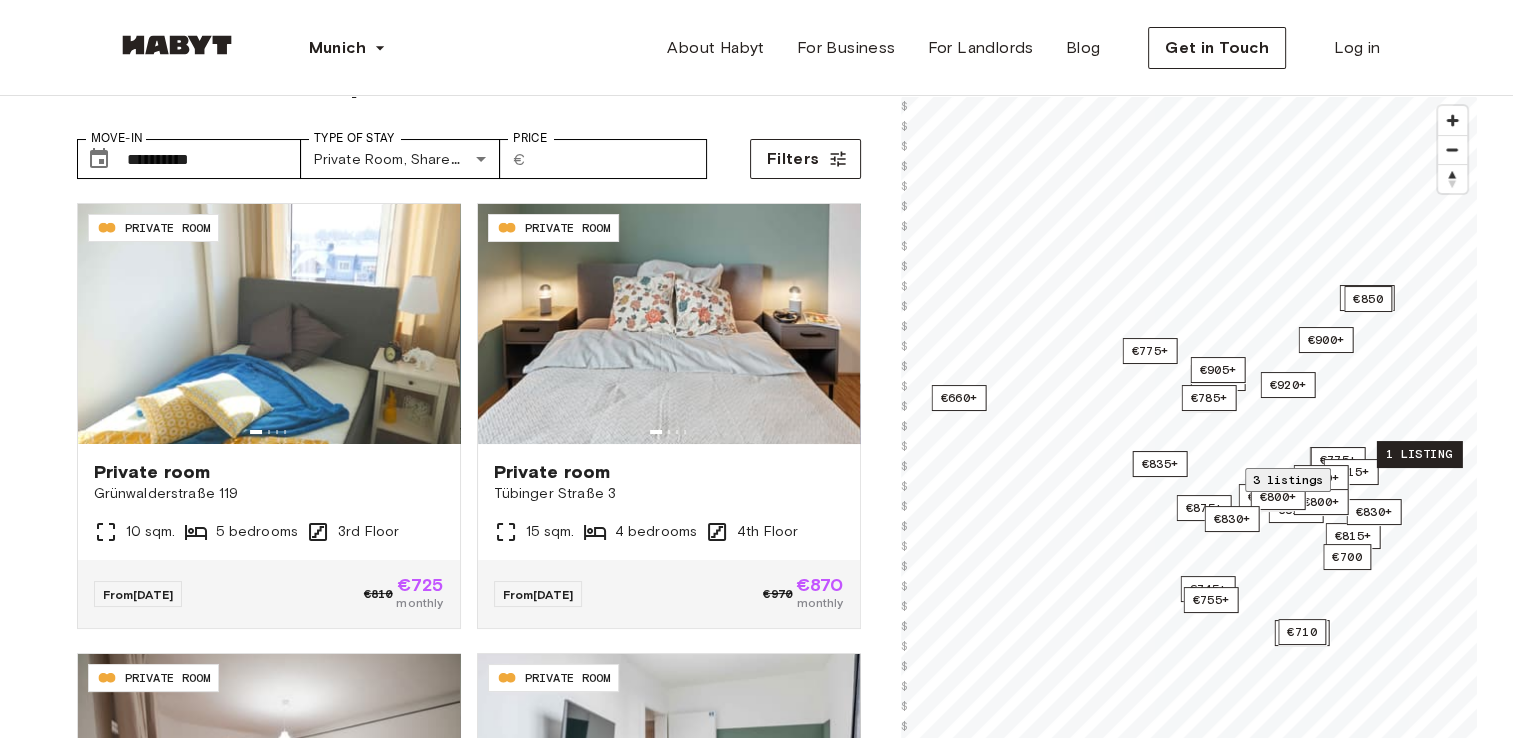 click on "1 listing" at bounding box center (1418, 454) 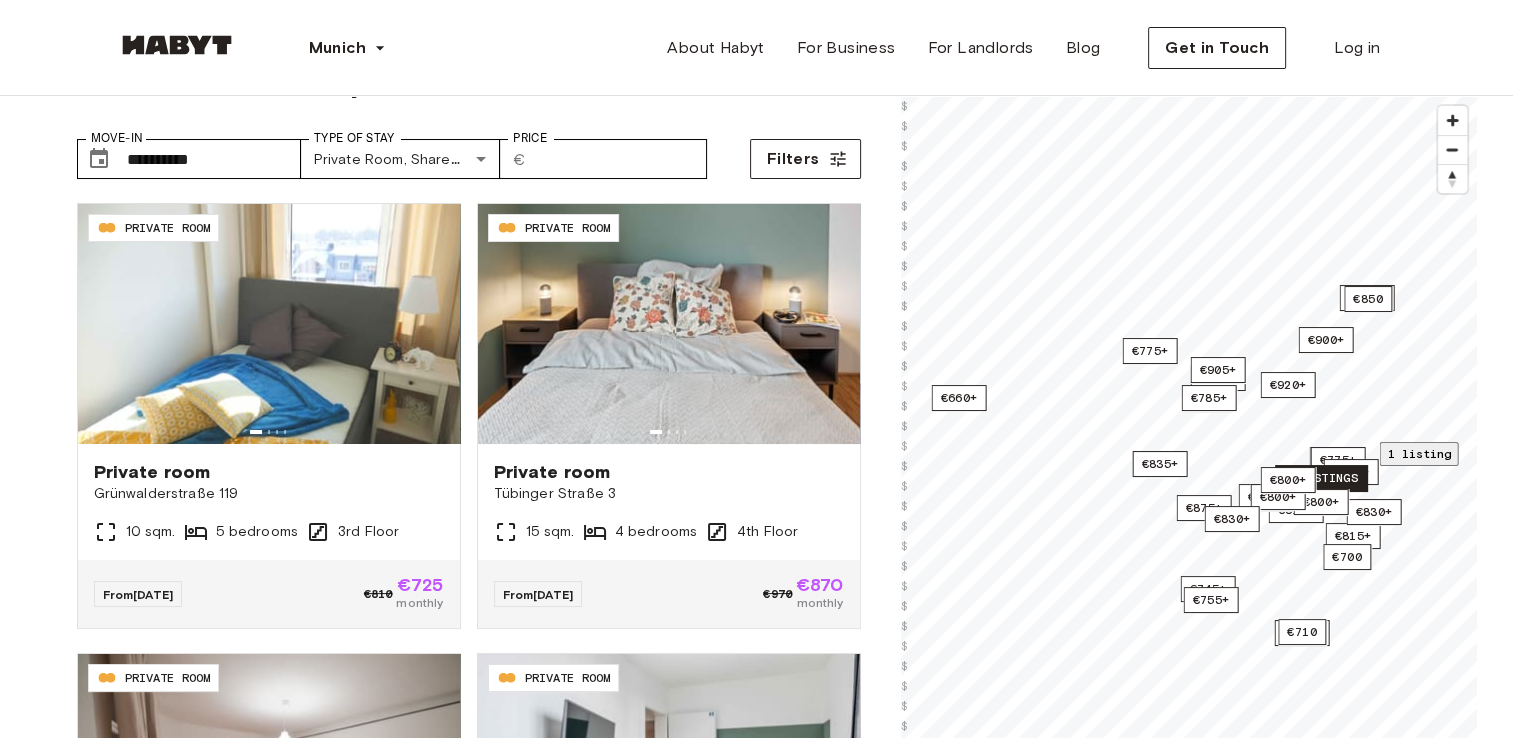 click on "8 listings" at bounding box center [1321, 478] 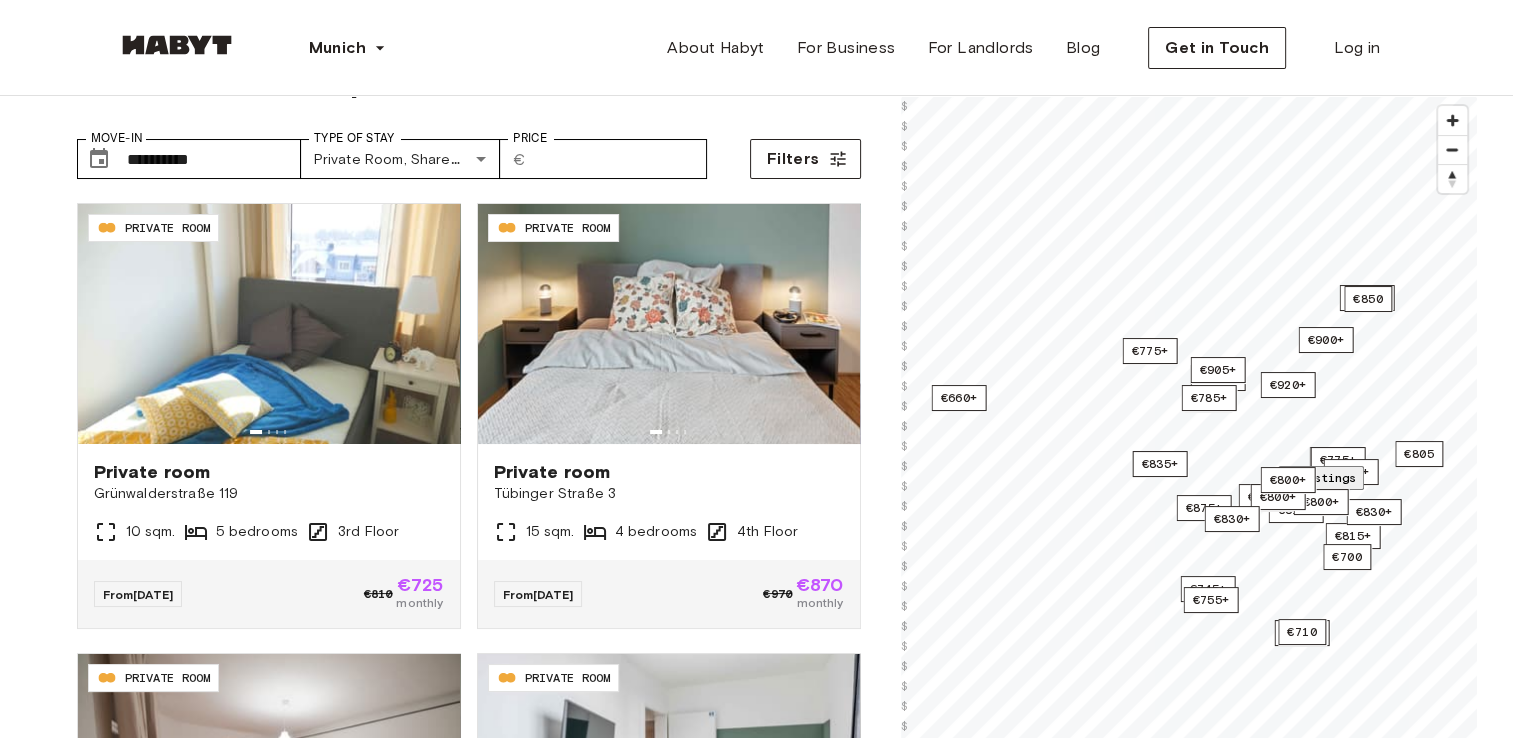 scroll, scrollTop: 252, scrollLeft: 0, axis: vertical 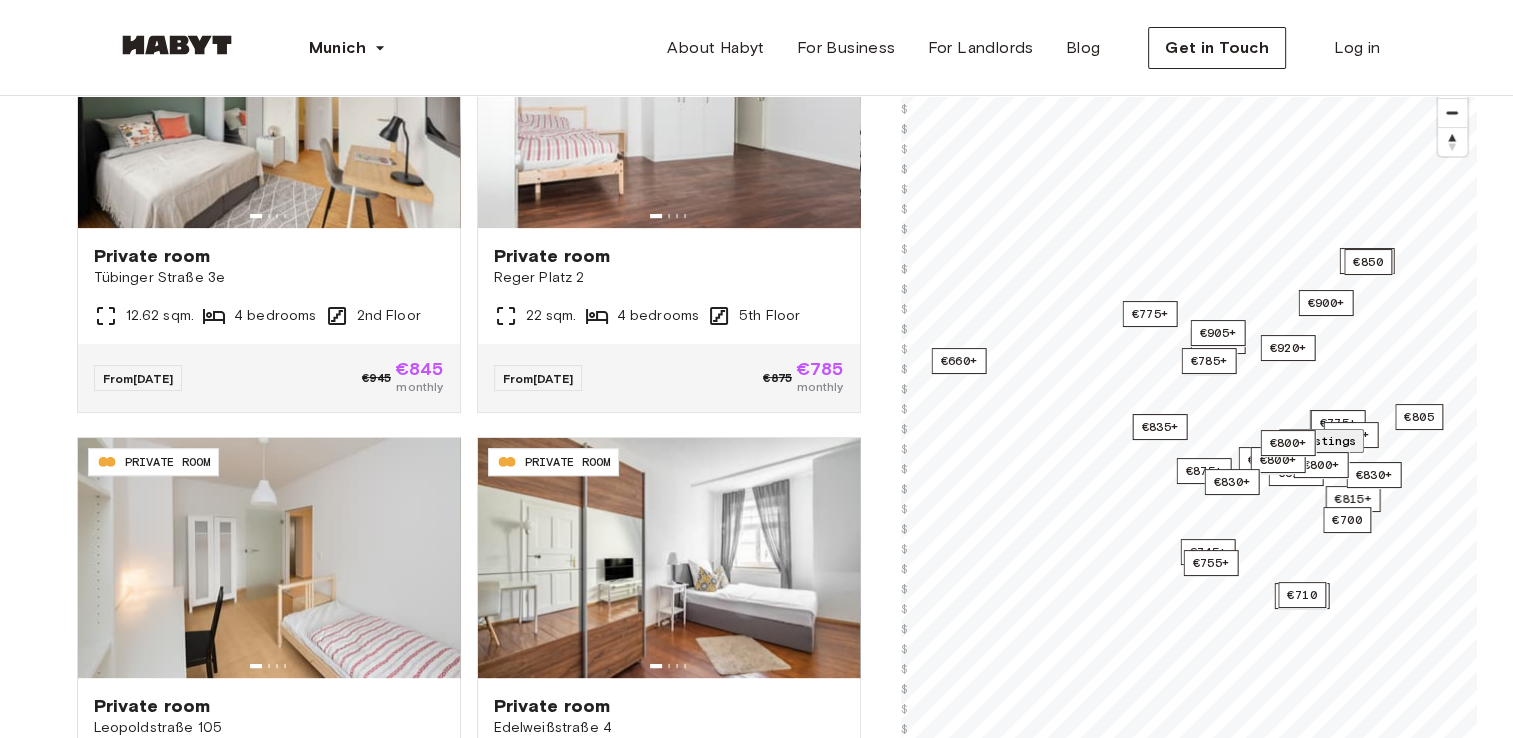 click on "**********" at bounding box center [756, 1777] 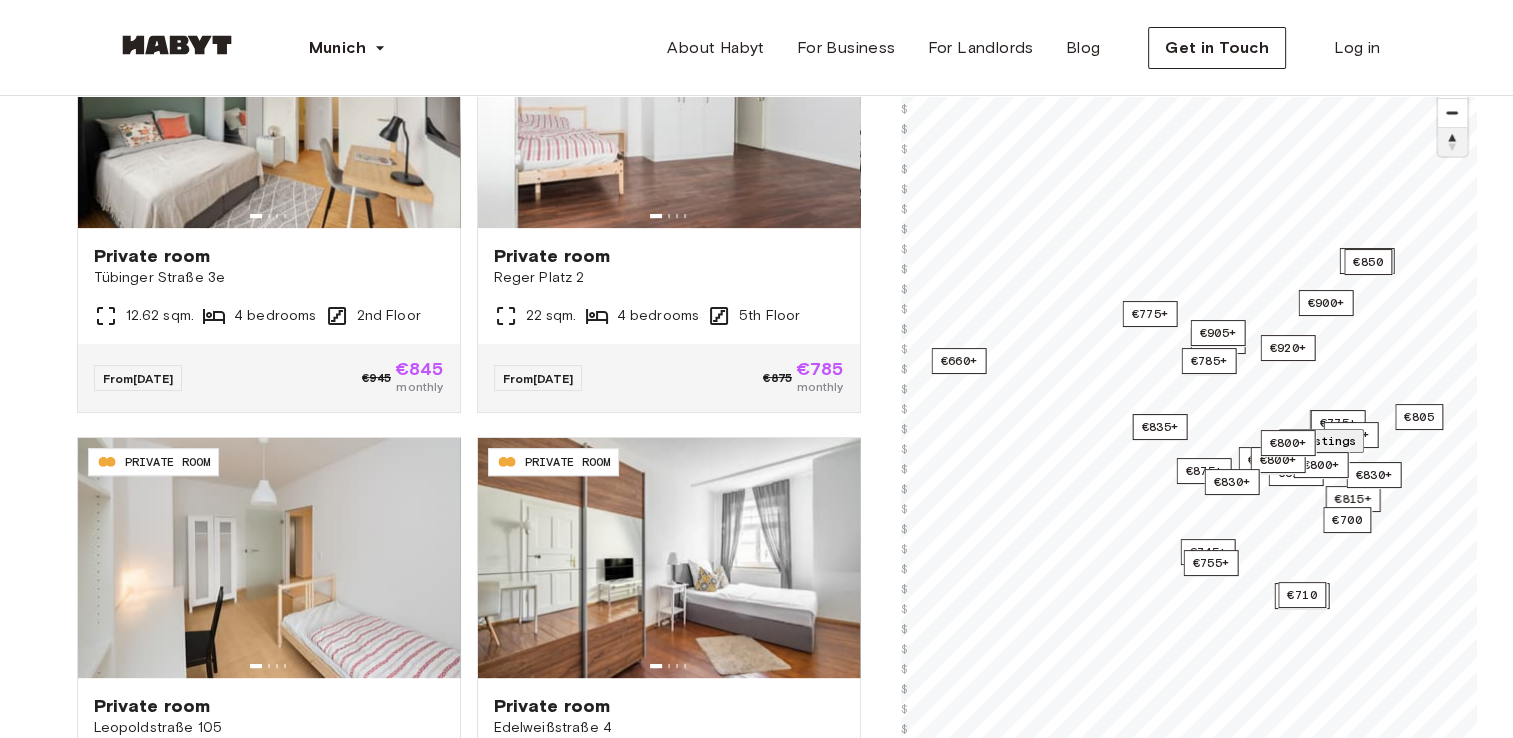 click at bounding box center [1452, 142] 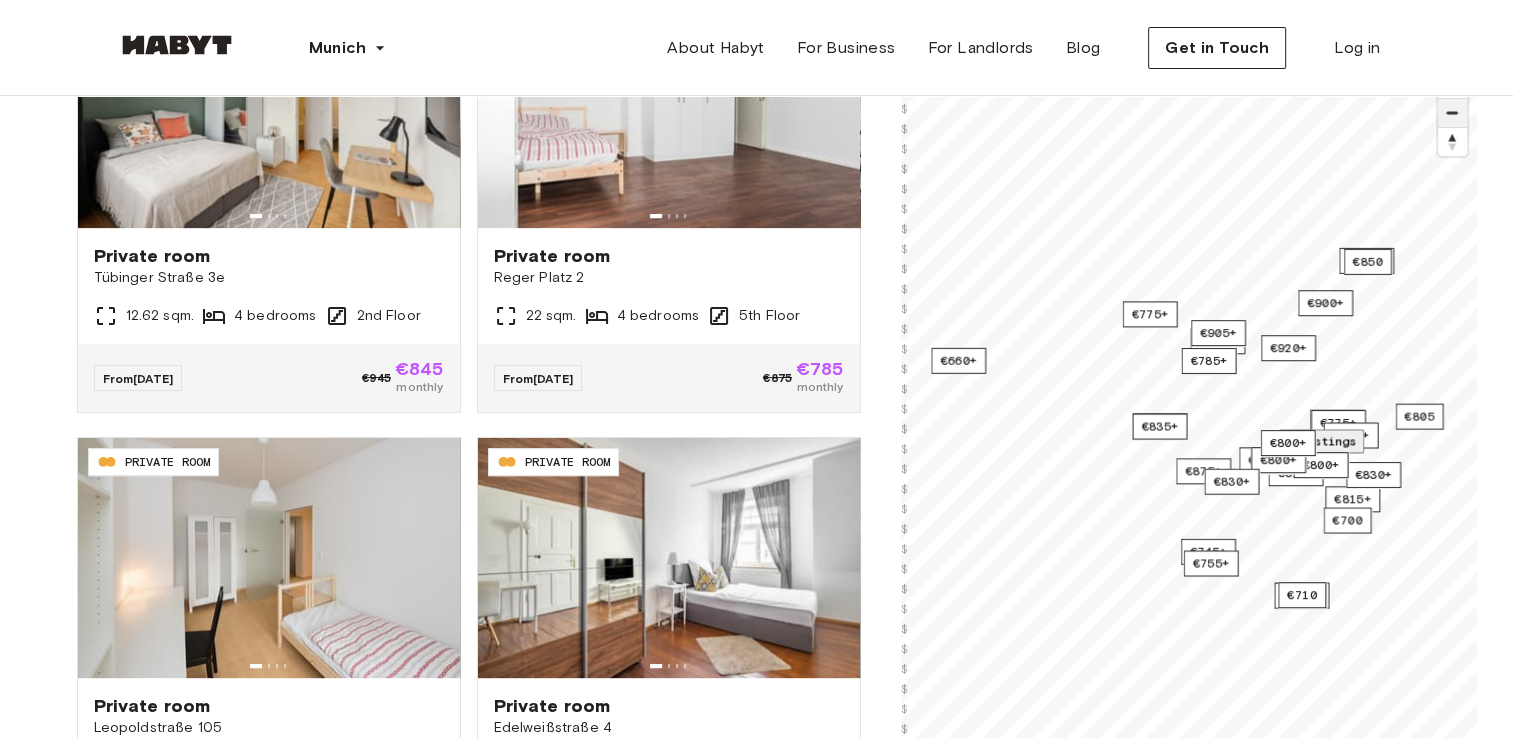 click at bounding box center [1452, 113] 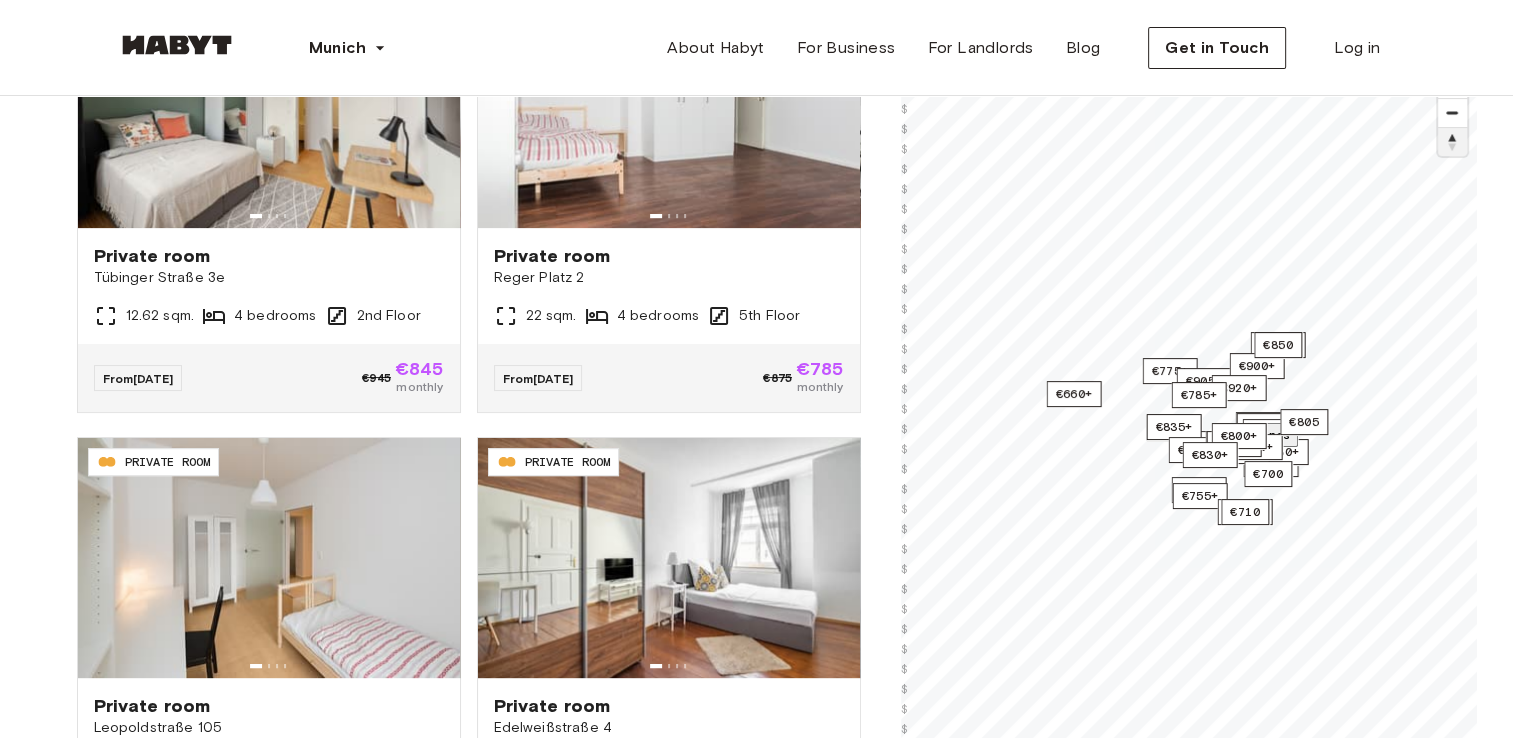 click at bounding box center (1452, 142) 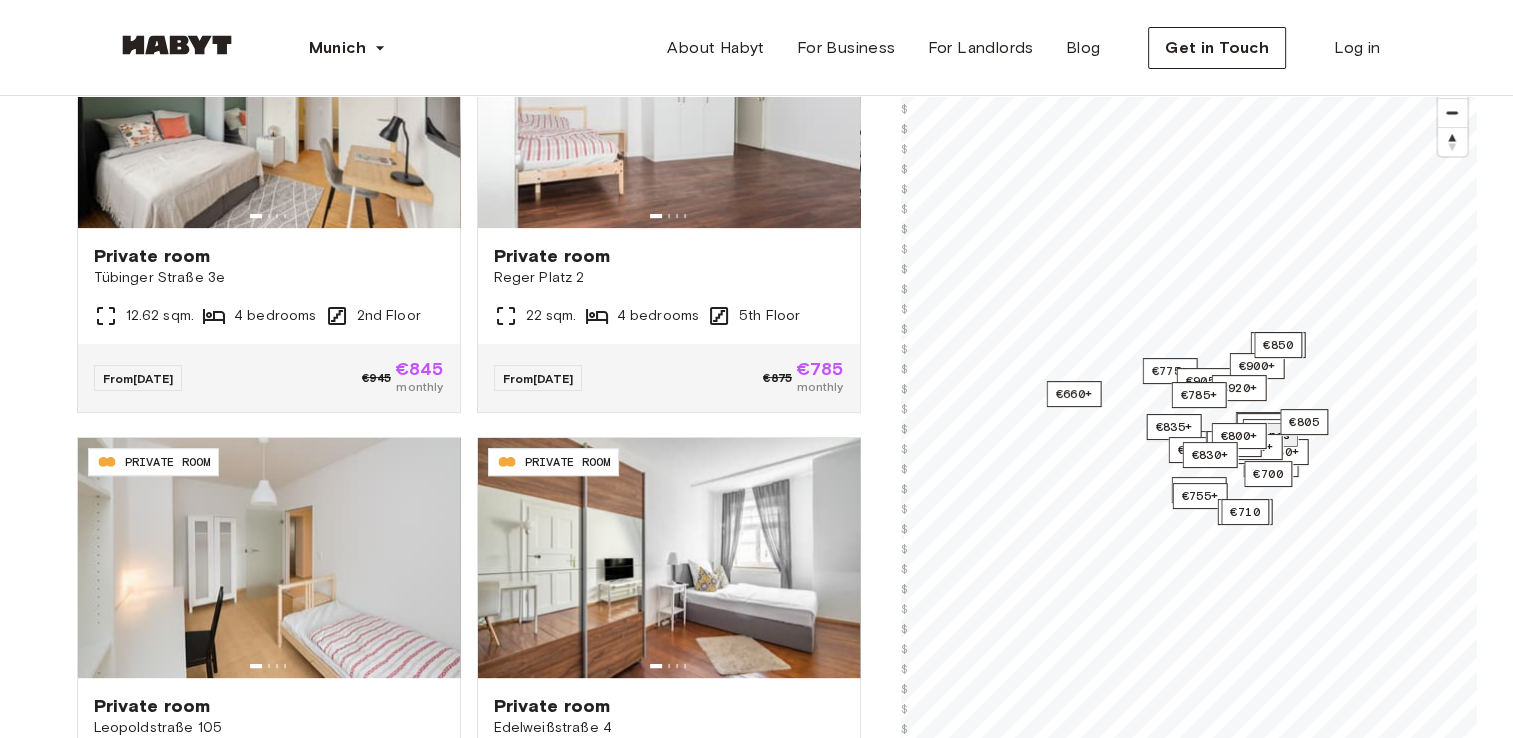 click on "From  Oct 19" at bounding box center (1189, 10601) 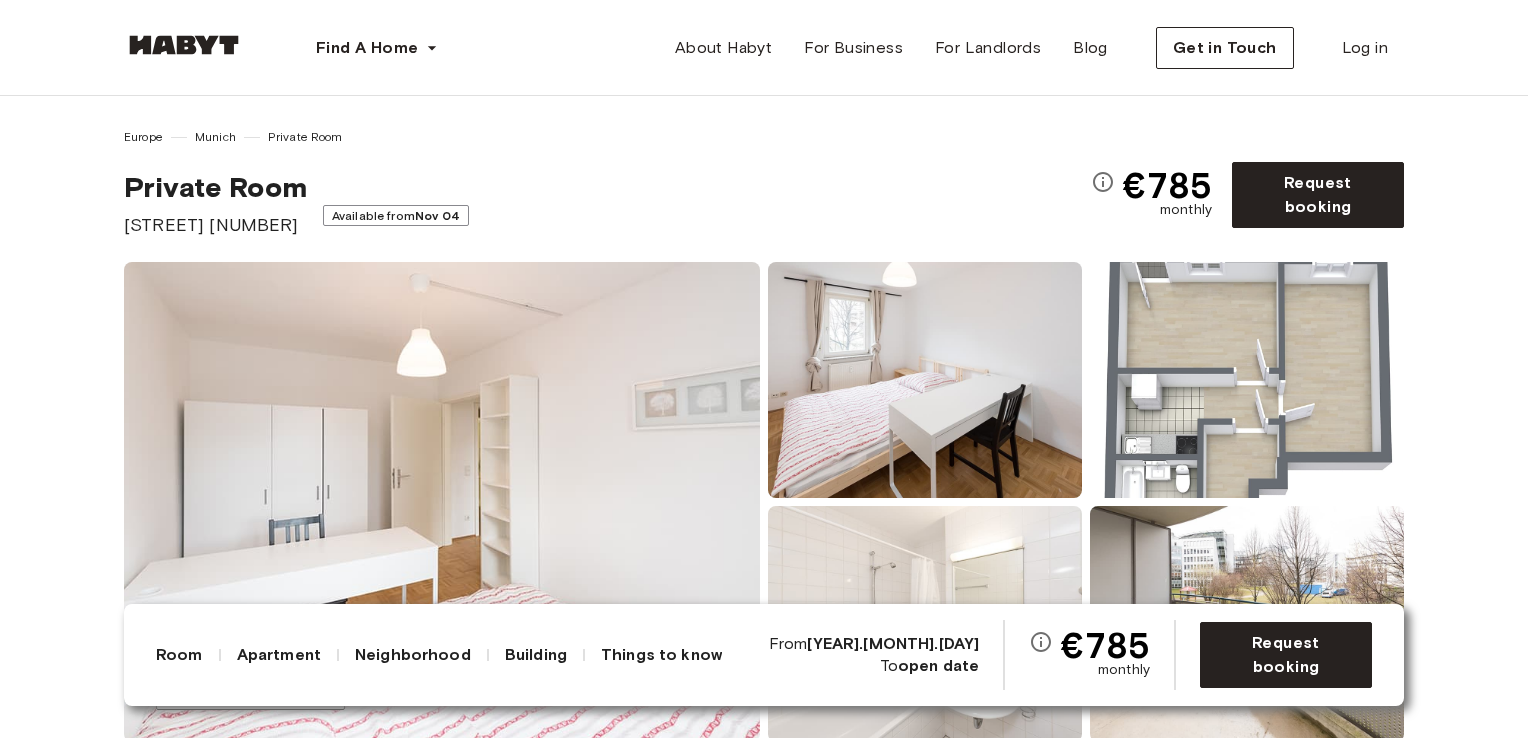 scroll, scrollTop: 0, scrollLeft: 0, axis: both 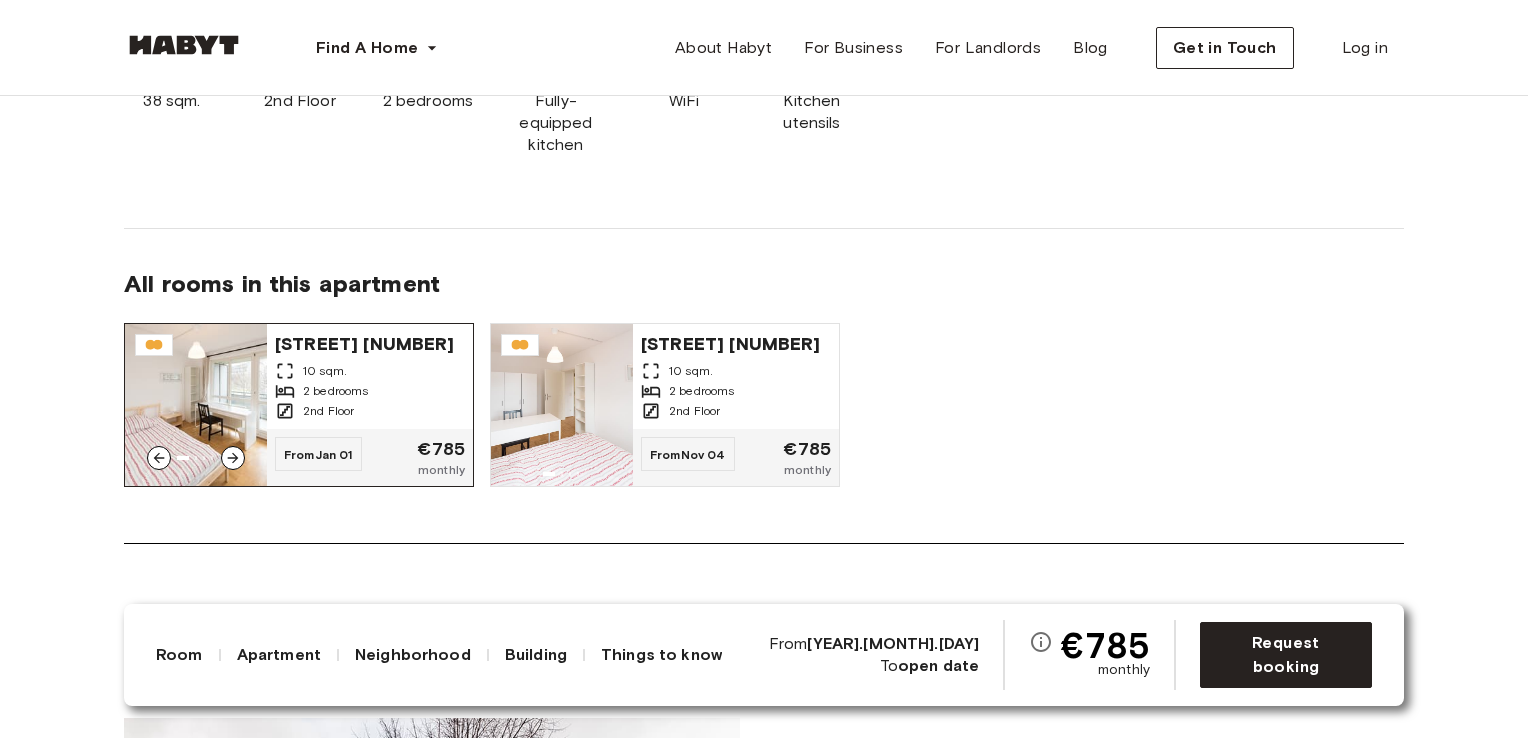 click on "10 sqm." at bounding box center (370, 371) 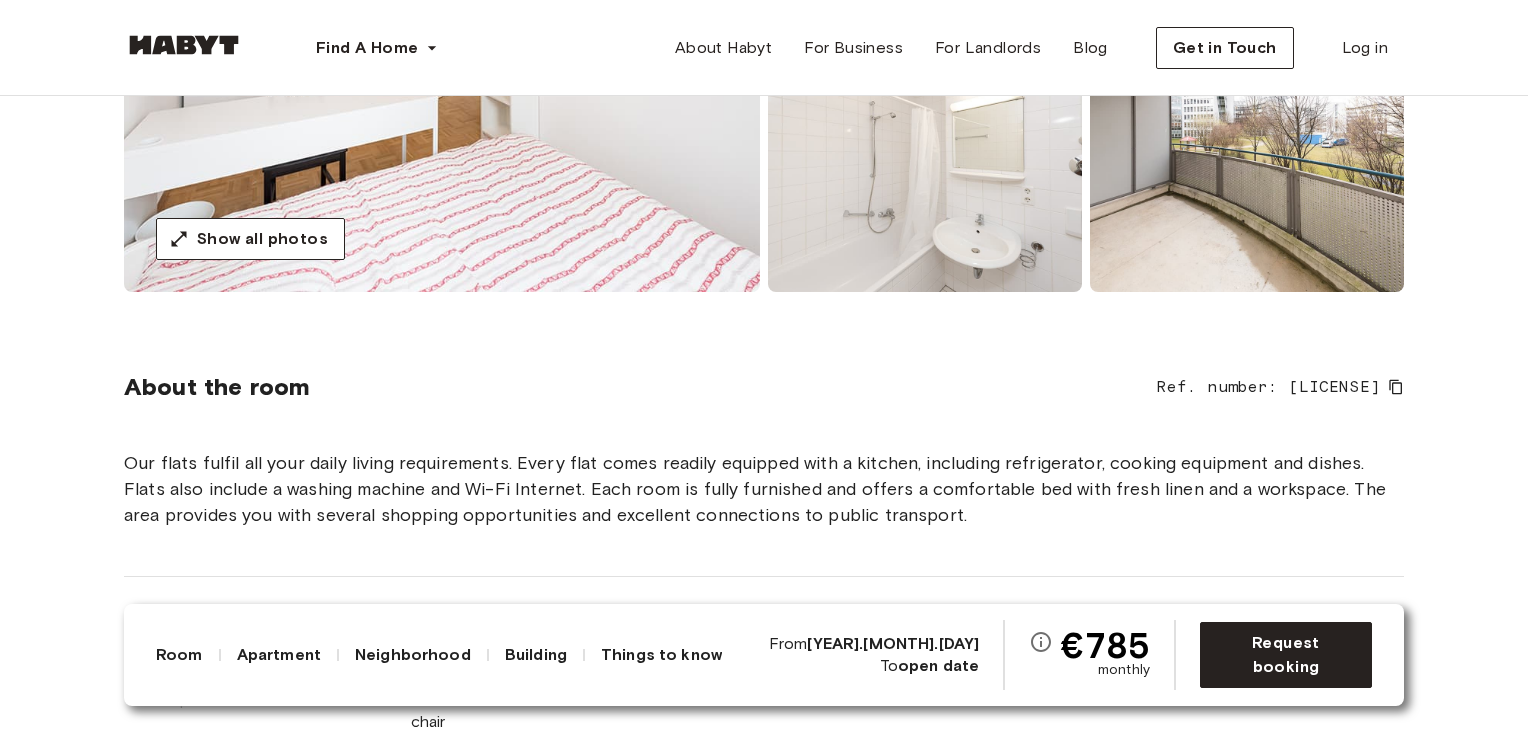 scroll, scrollTop: 0, scrollLeft: 0, axis: both 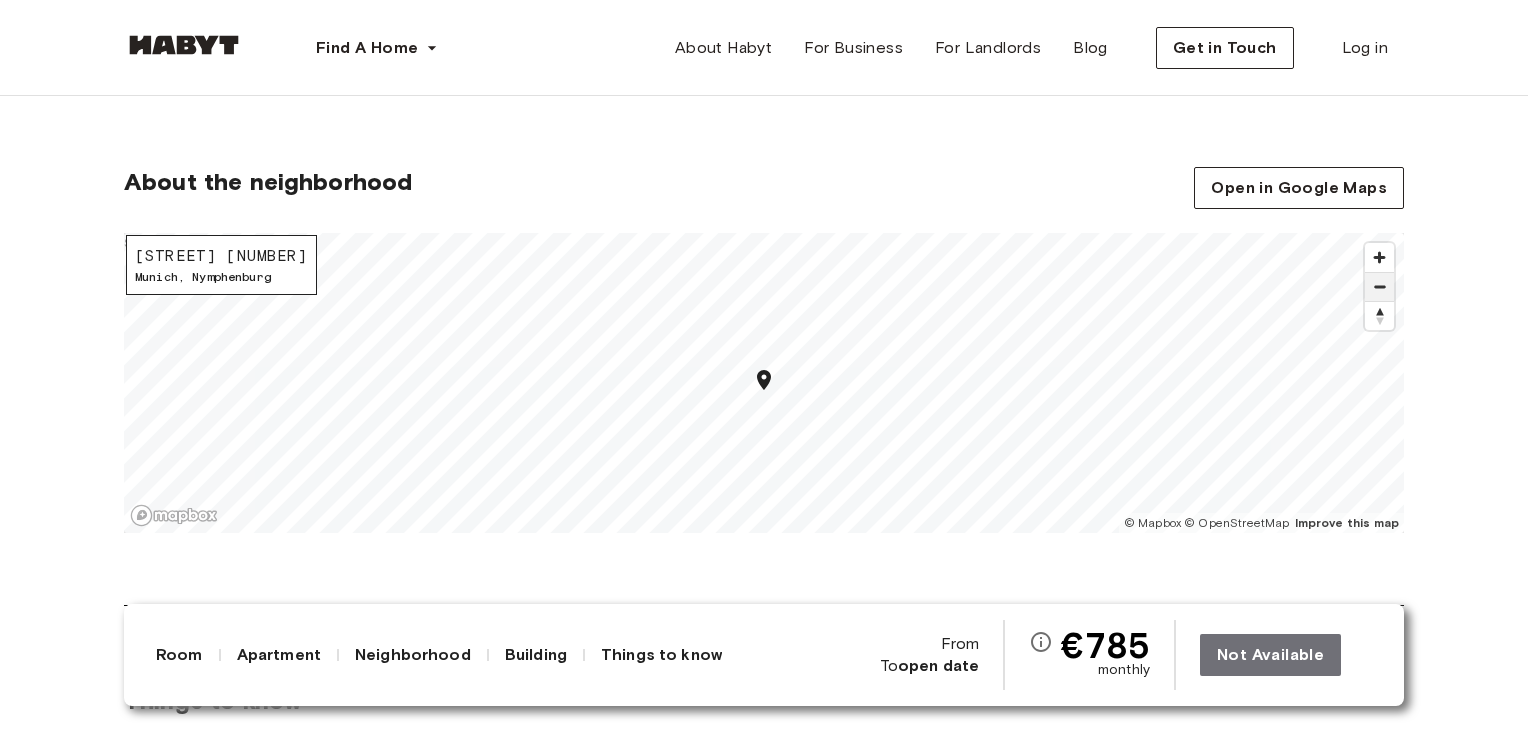 click at bounding box center [1379, 287] 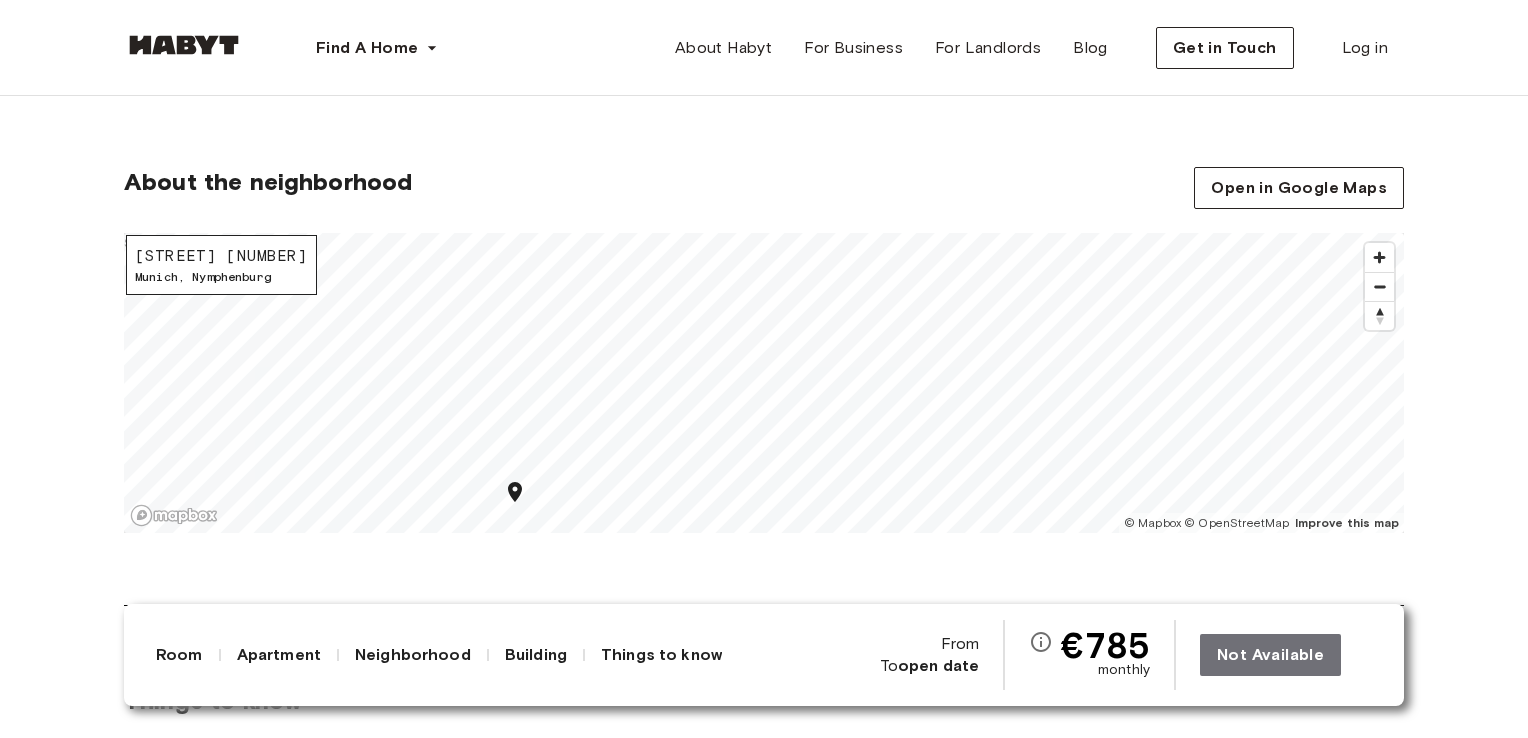 click on "About the neighborhood Open in Google Maps Birkerstraße 32 Munich ,   Nymphenburg © Mapbox   © OpenStreetMap   Improve this map $" at bounding box center (764, 386) 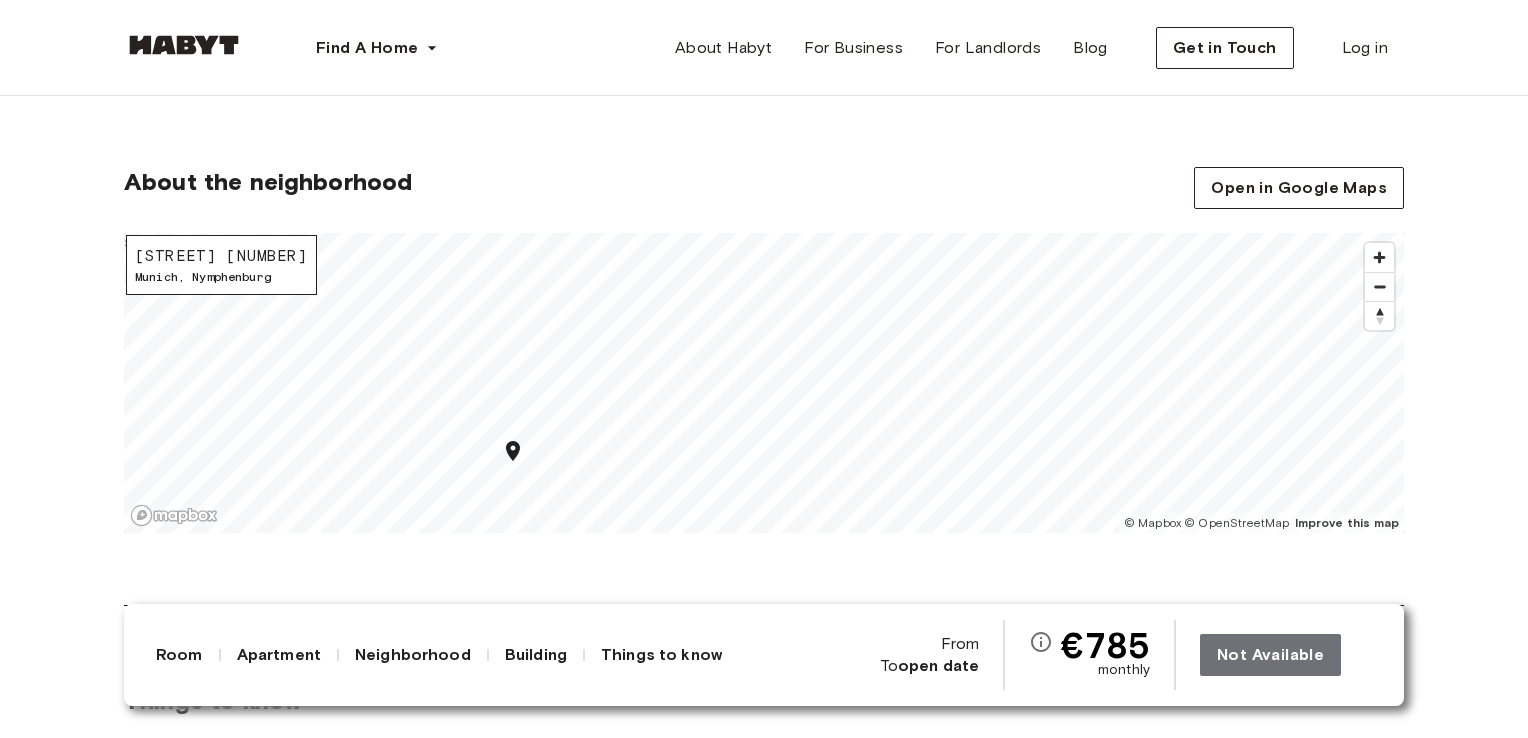 click on "Europe Munich Private Room Private Room Birkerstraße 32 Not Available €785 monthly Not Available Show all photos About the room Ref. number:   DE-02-052-01M Our flats fulfil all your daily living requirements. Every flat comes readily equipped with a kitchen, including refrigerator, cooking equipment and dishes. Flats also include a washing machine and Wi-Fi Internet. Each room is fully furnished and offers a comfortable bed with fresh linen and a workspace. The area provides you with several shopping opportunities and excellent connections to public transport. 10 sqm. Wardrobe Desk and chair Private balcony About the apartment 38 sqm. 2nd Floor 2 bedrooms Fully-equipped kitchen WiFi Kitchen utensils All rooms in this apartment Birkerstraße 32 10 sqm. 2 bedrooms 2nd Floor From  Jan 01 €785 monthly Birkerstraße 32 10 sqm. 2 bedrooms 2nd Floor From  Nov 04 €785 monthly About the building About the neighborhood Open in Google Maps Birkerstraße 32 Munich ,   Nymphenburg © Mapbox   © OpenStreetMap   $" at bounding box center (764, 634) 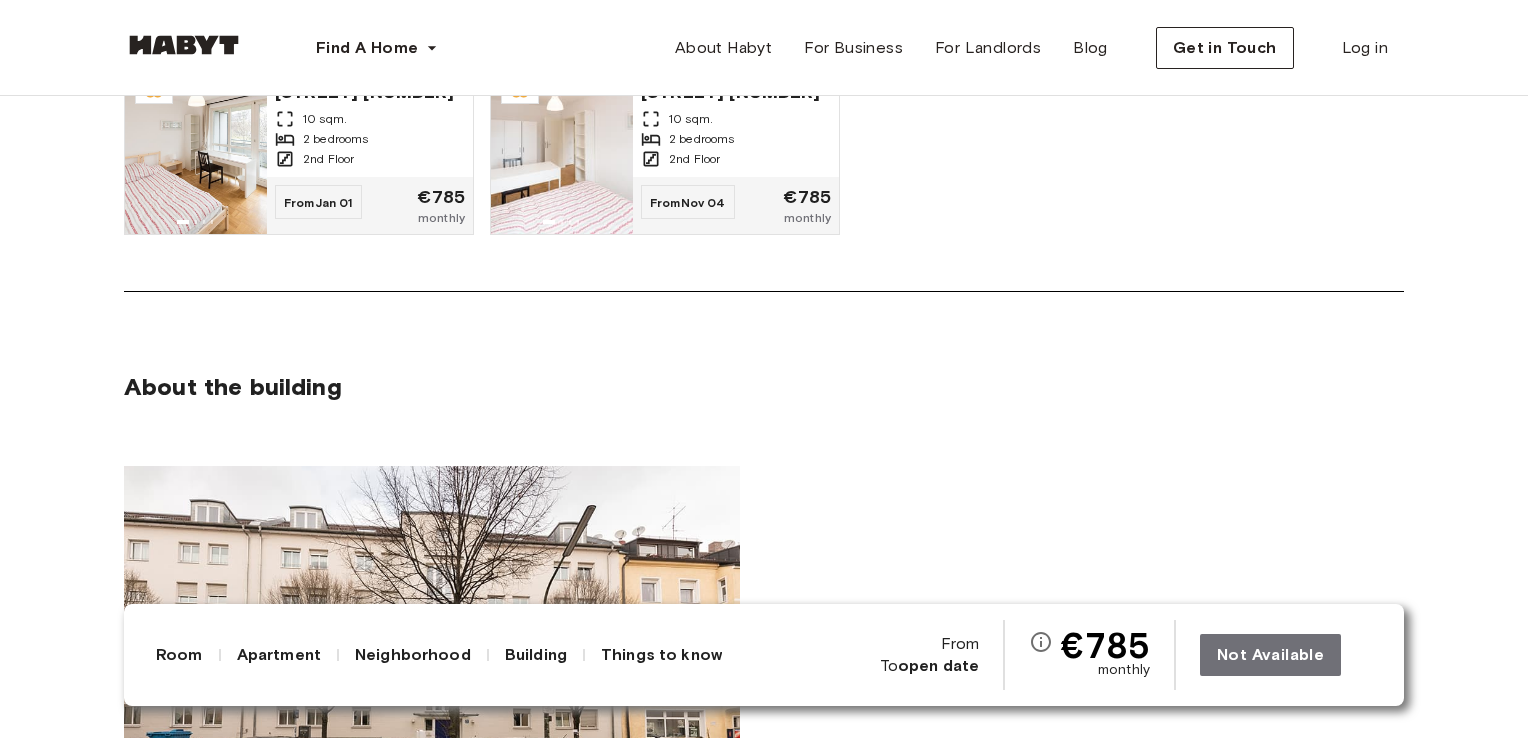 scroll, scrollTop: 1548, scrollLeft: 0, axis: vertical 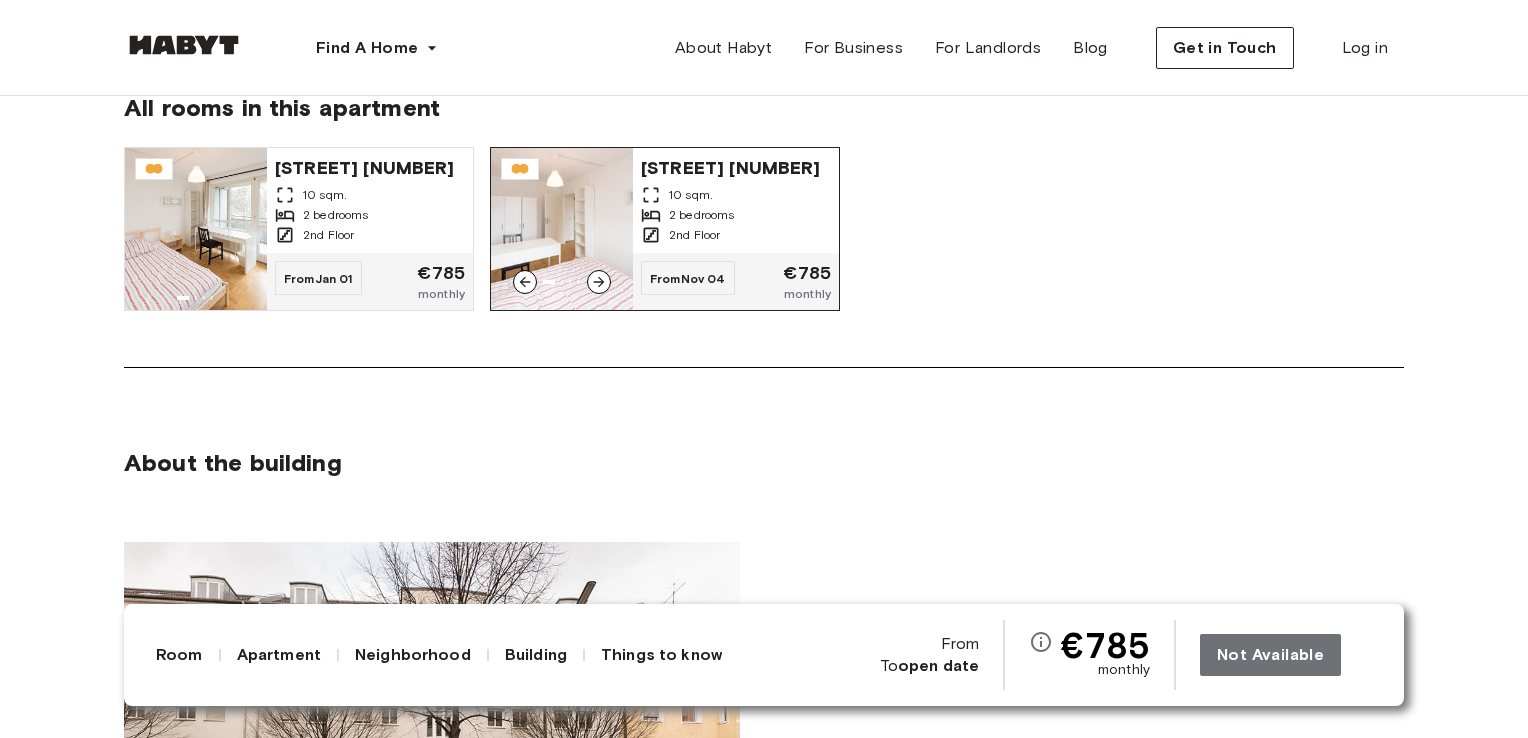 click on "2nd Floor" at bounding box center (736, 235) 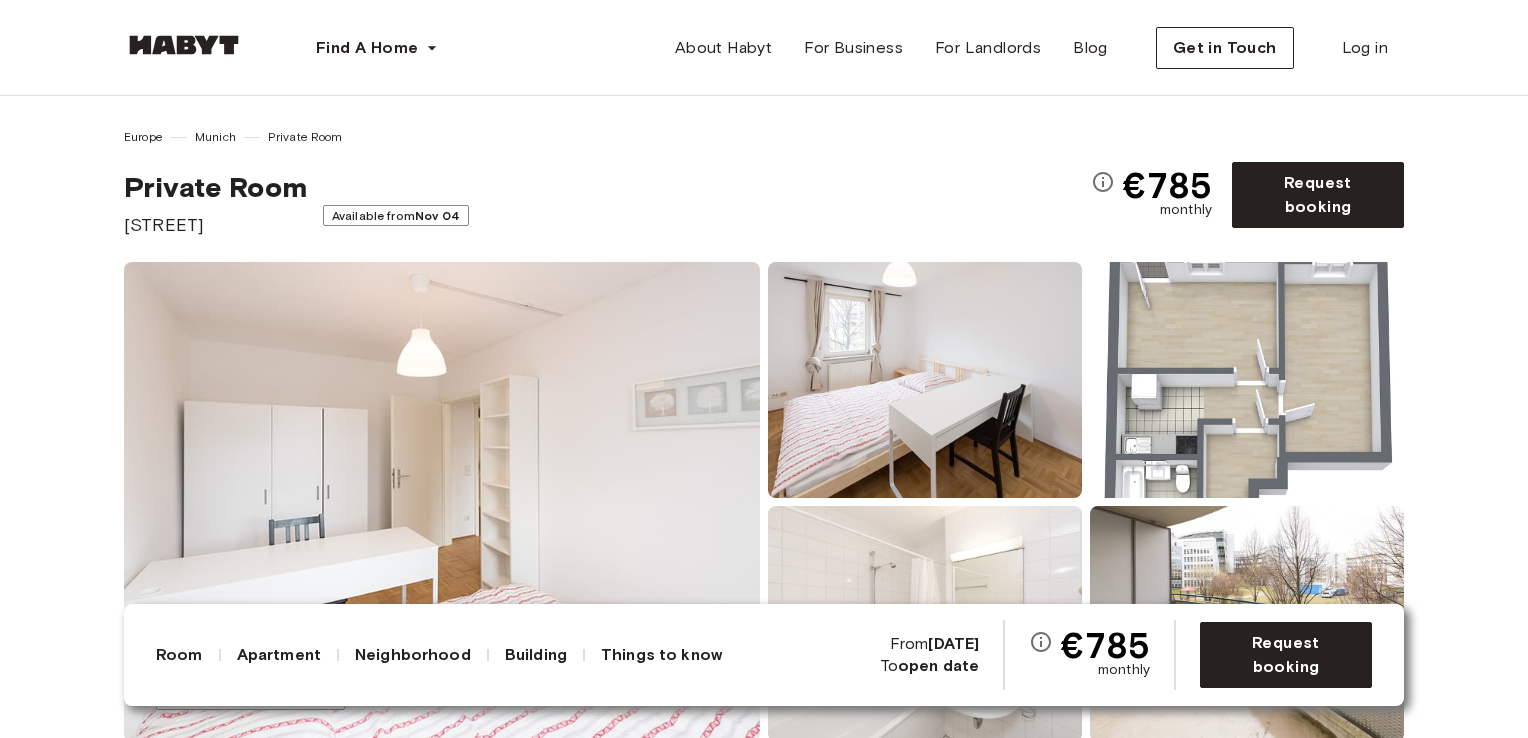 scroll, scrollTop: 0, scrollLeft: 0, axis: both 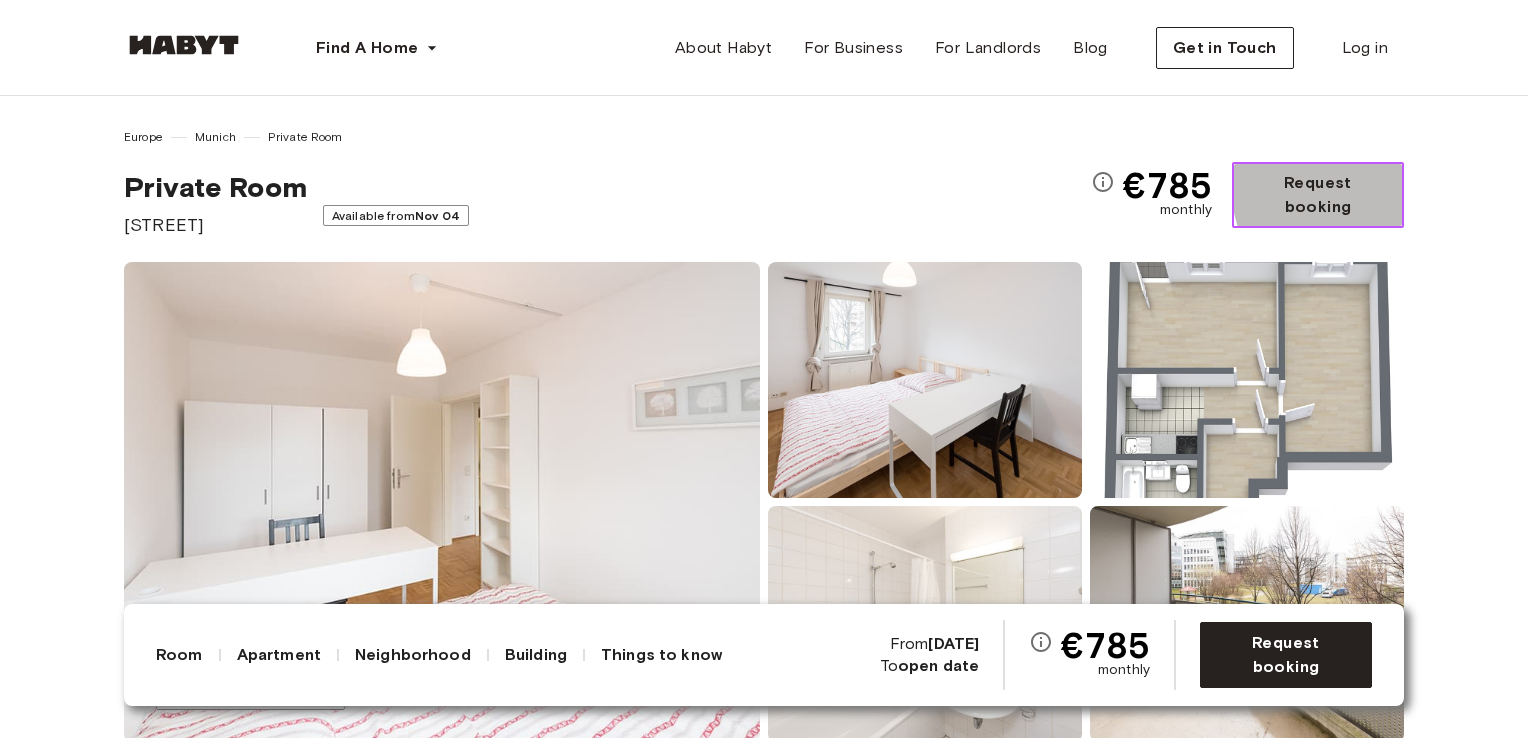 click on "Request booking" at bounding box center [1318, 195] 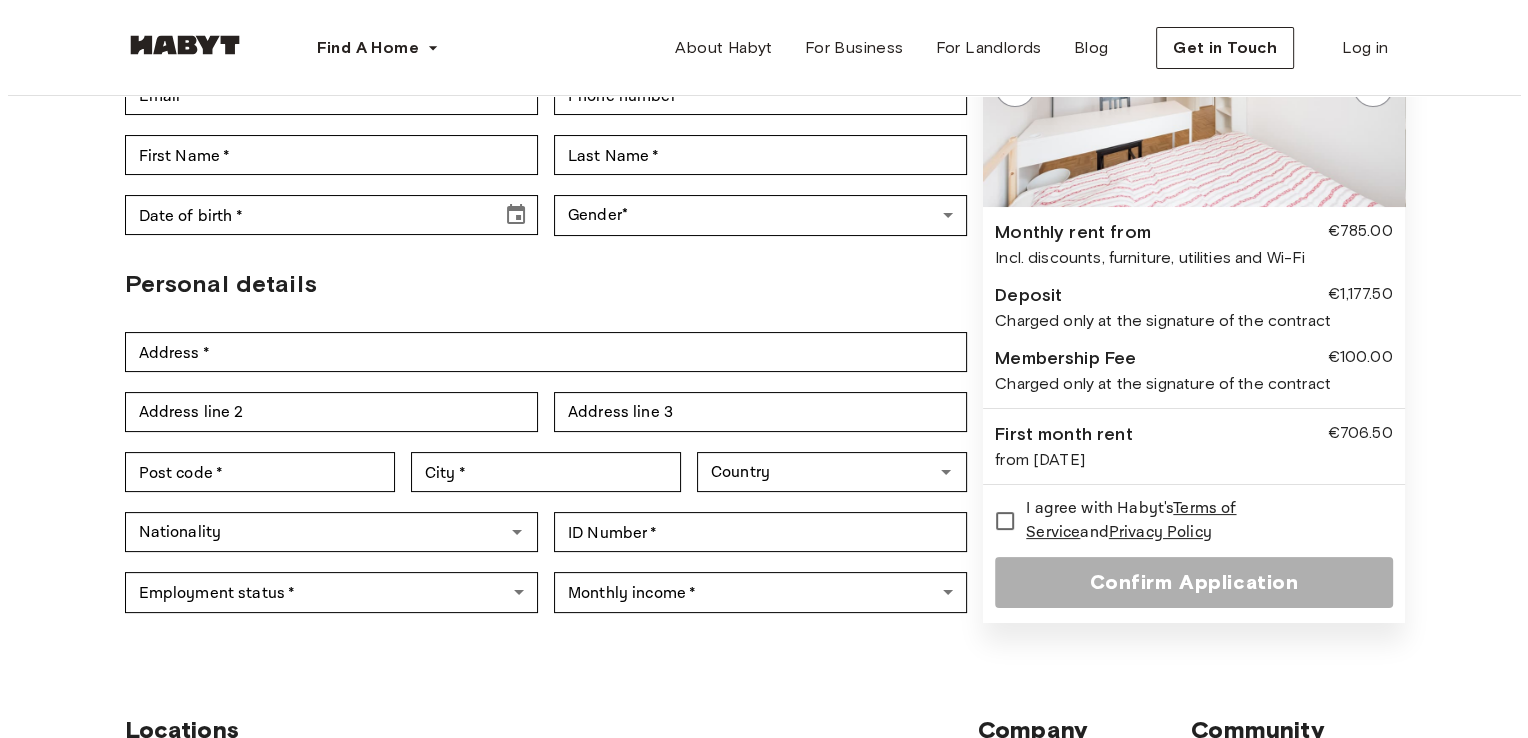 scroll, scrollTop: 0, scrollLeft: 0, axis: both 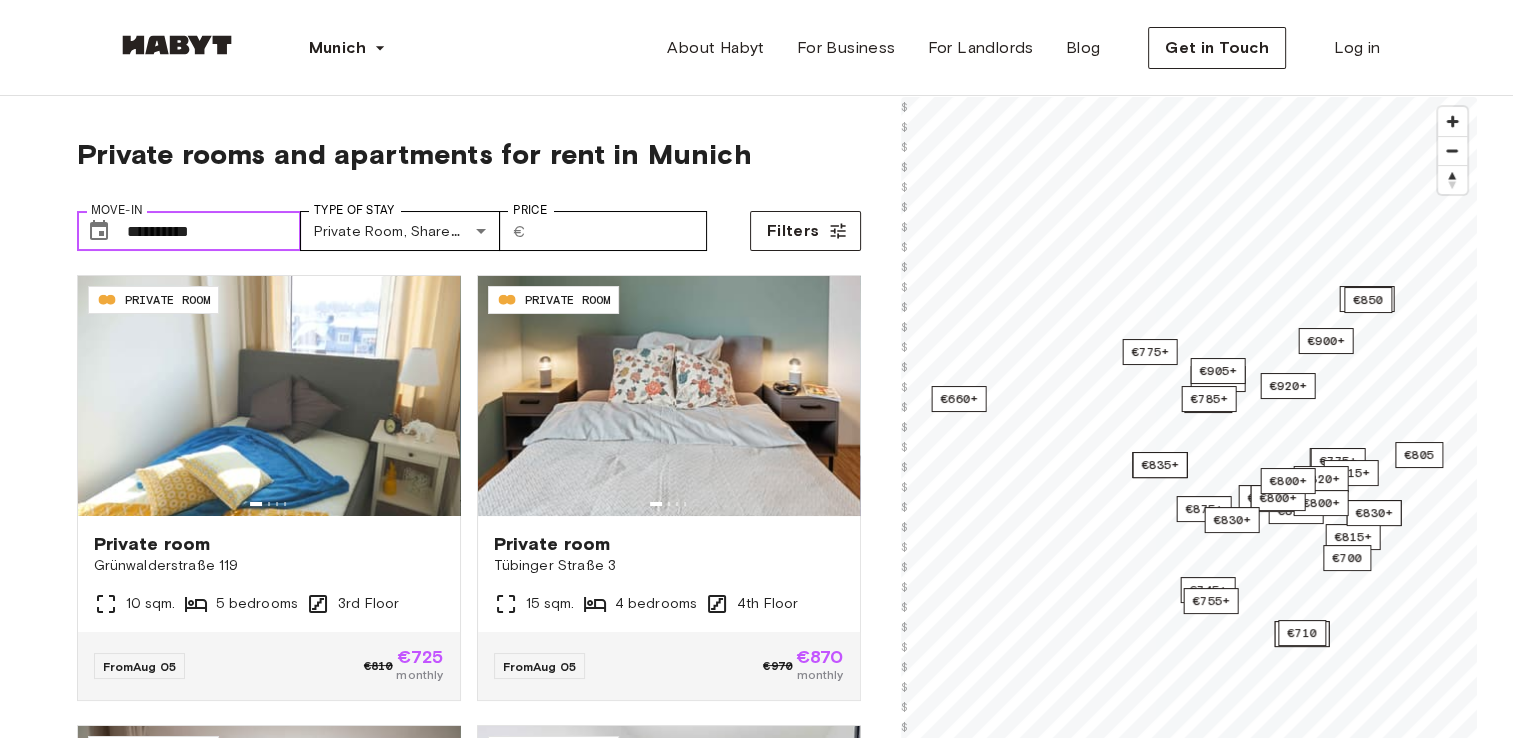 click on "**********" at bounding box center [214, 231] 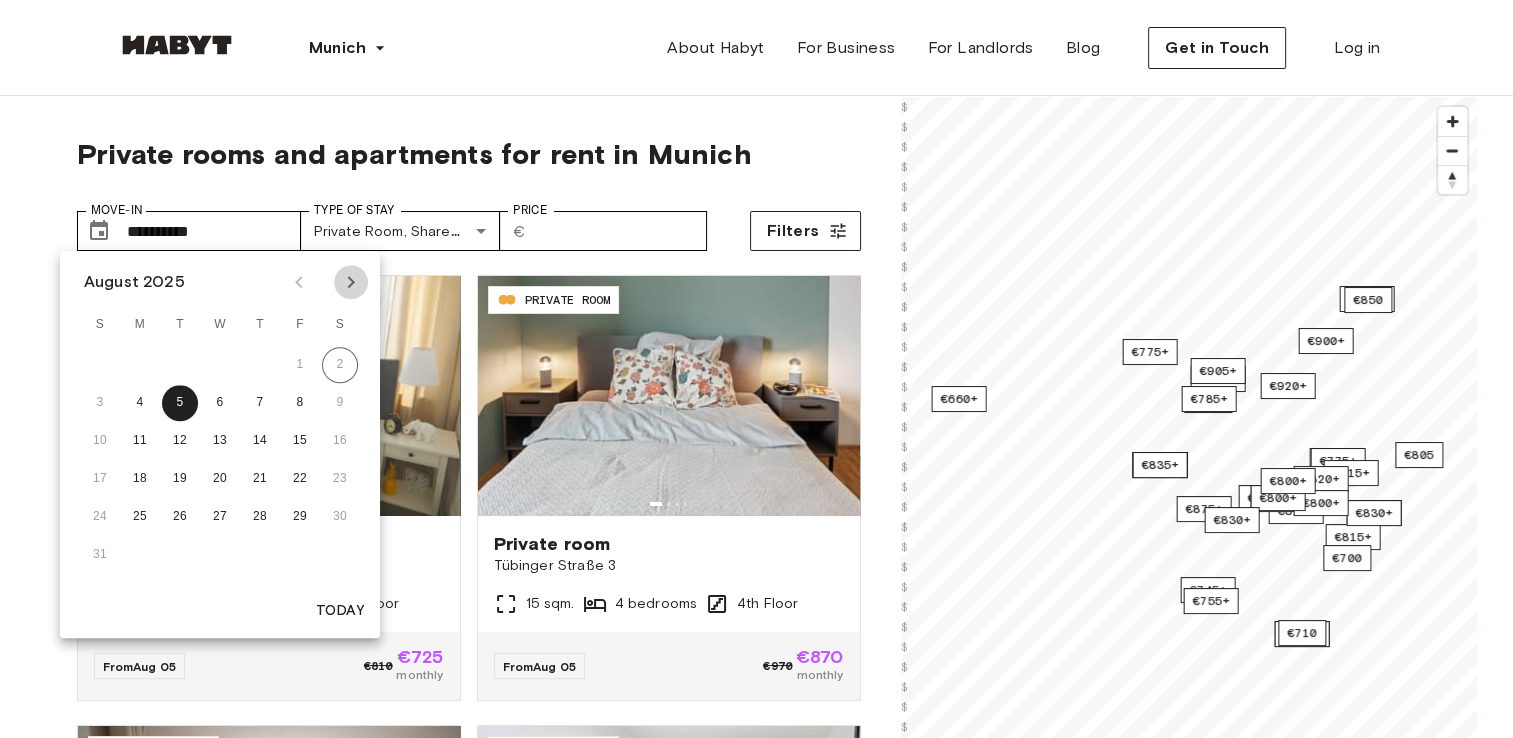 click 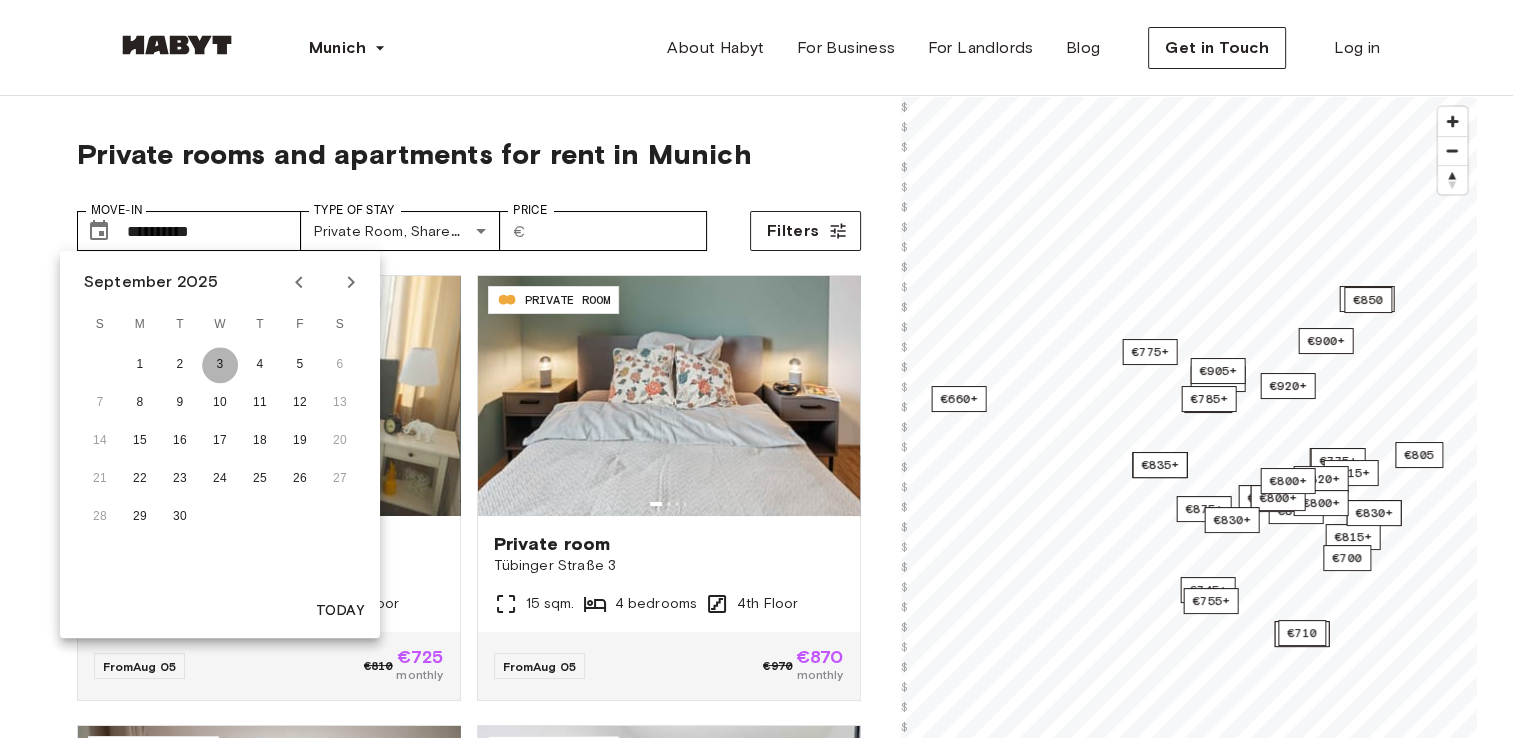 click on "3" at bounding box center [220, 365] 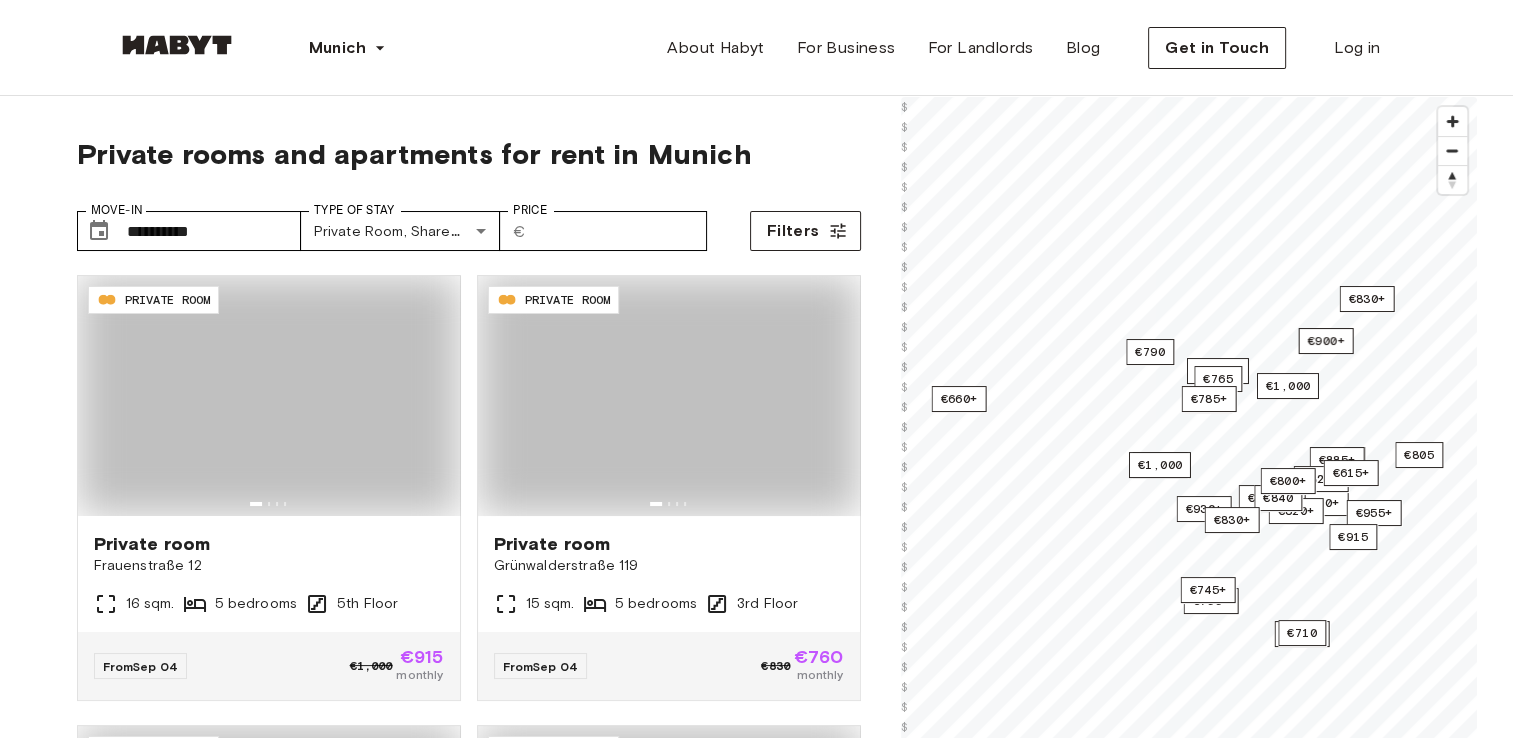 type on "**********" 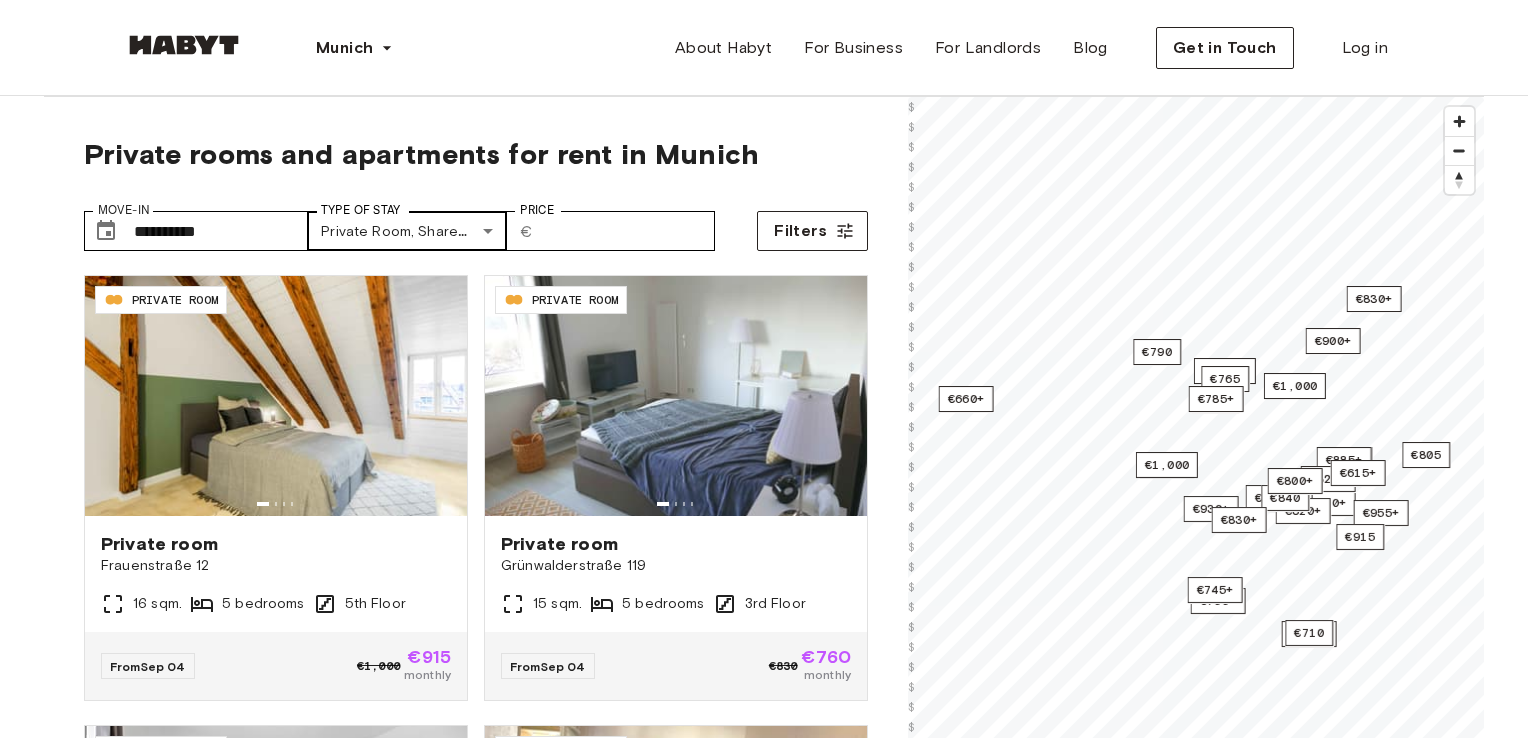 click on "**********" at bounding box center (764, 2412) 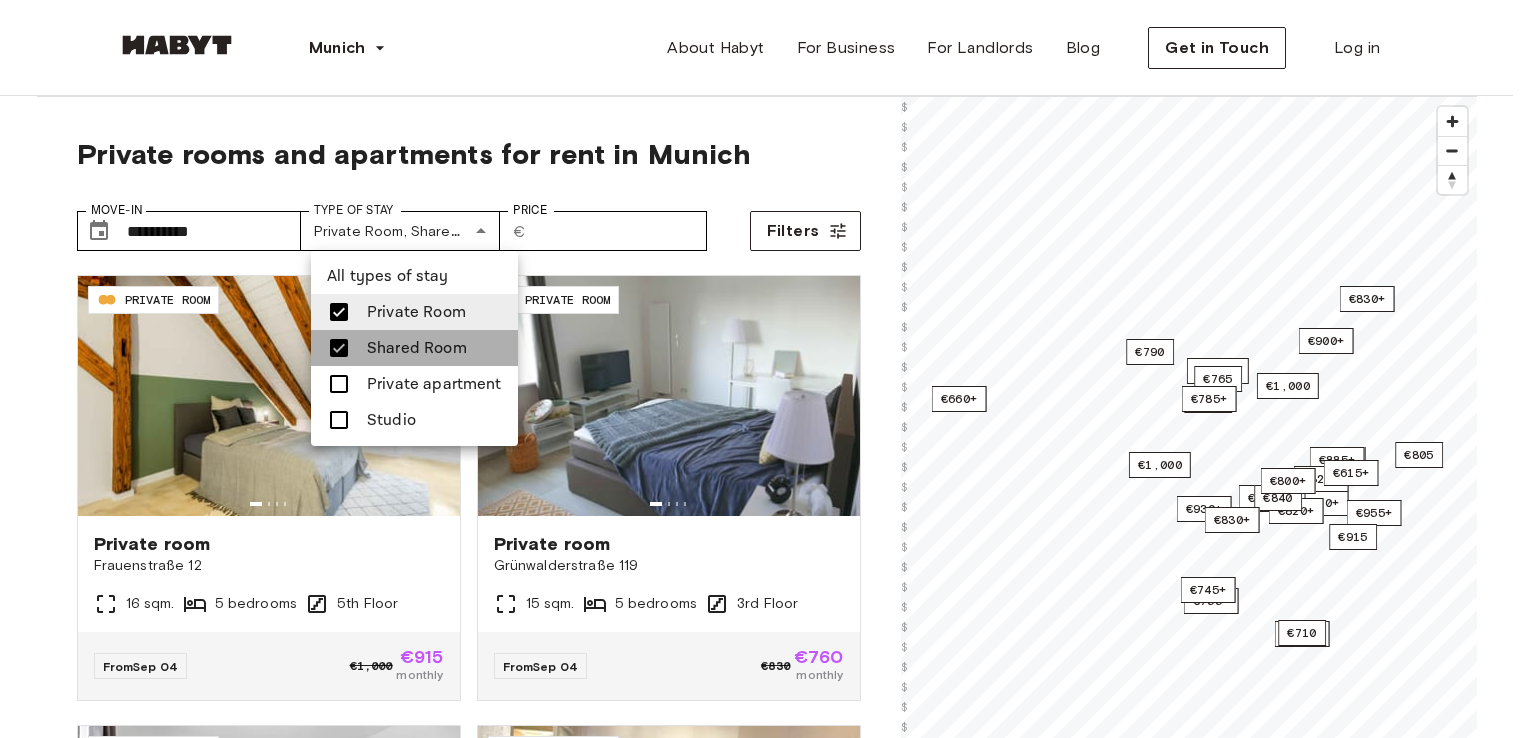click on "Shared Room" at bounding box center (417, 348) 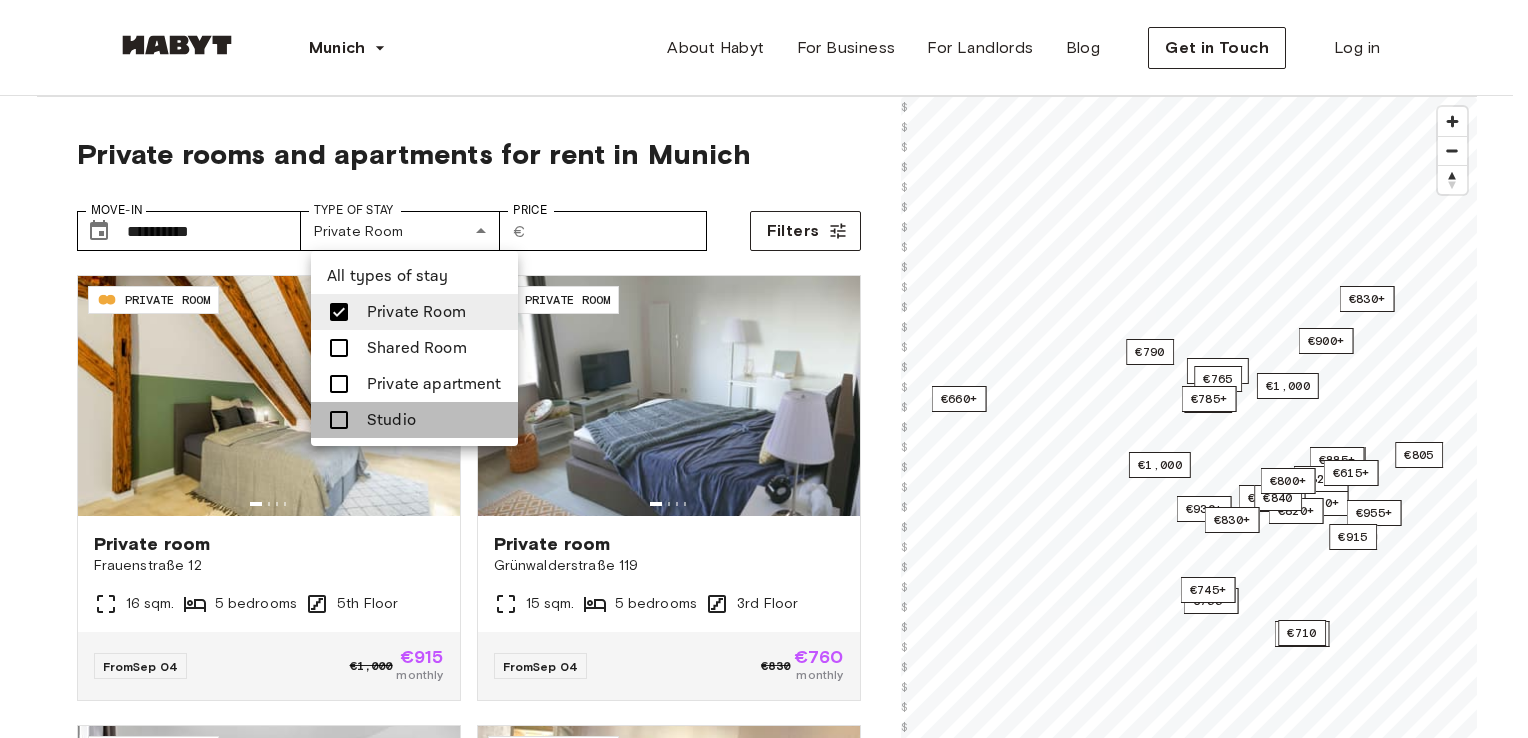click on "Studio" at bounding box center [414, 420] 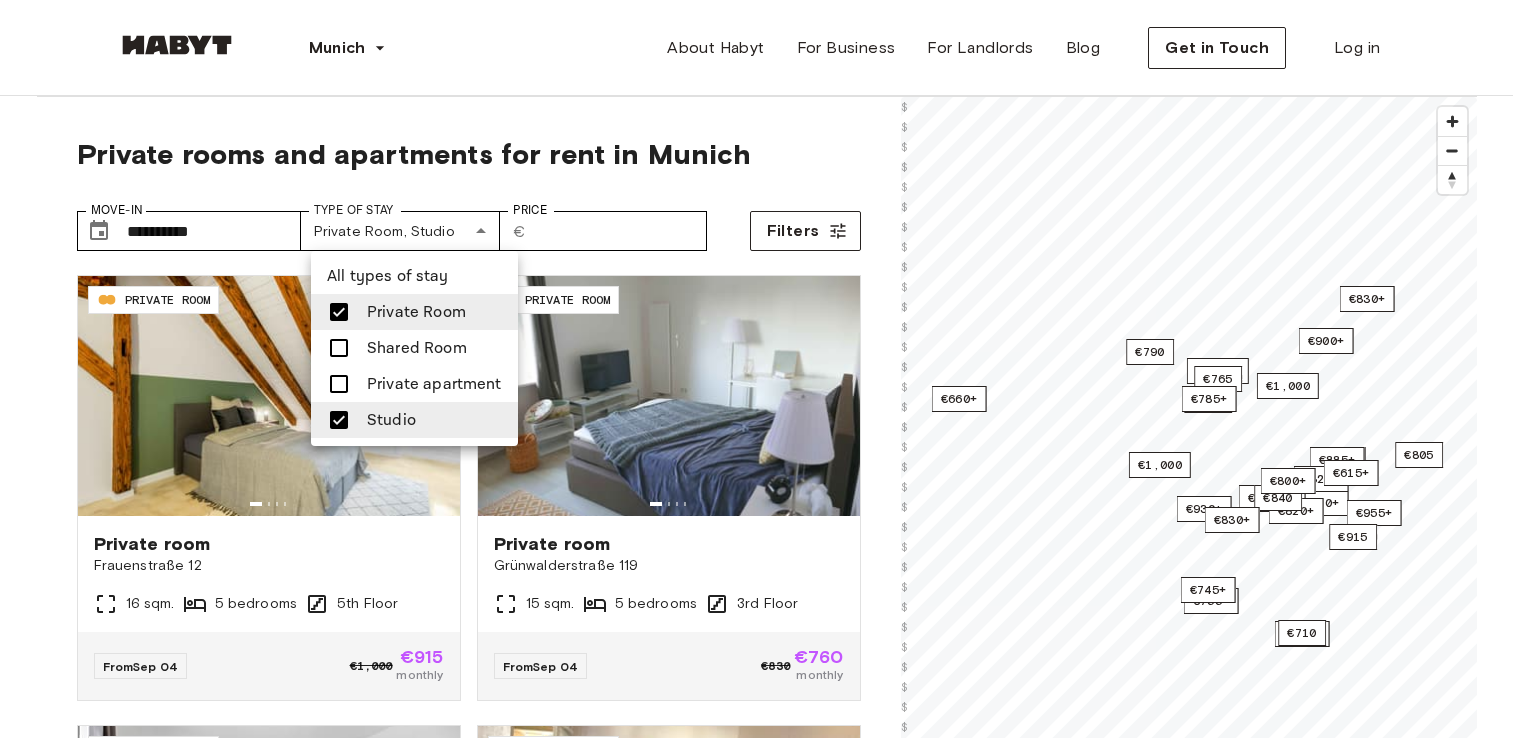click at bounding box center (764, 369) 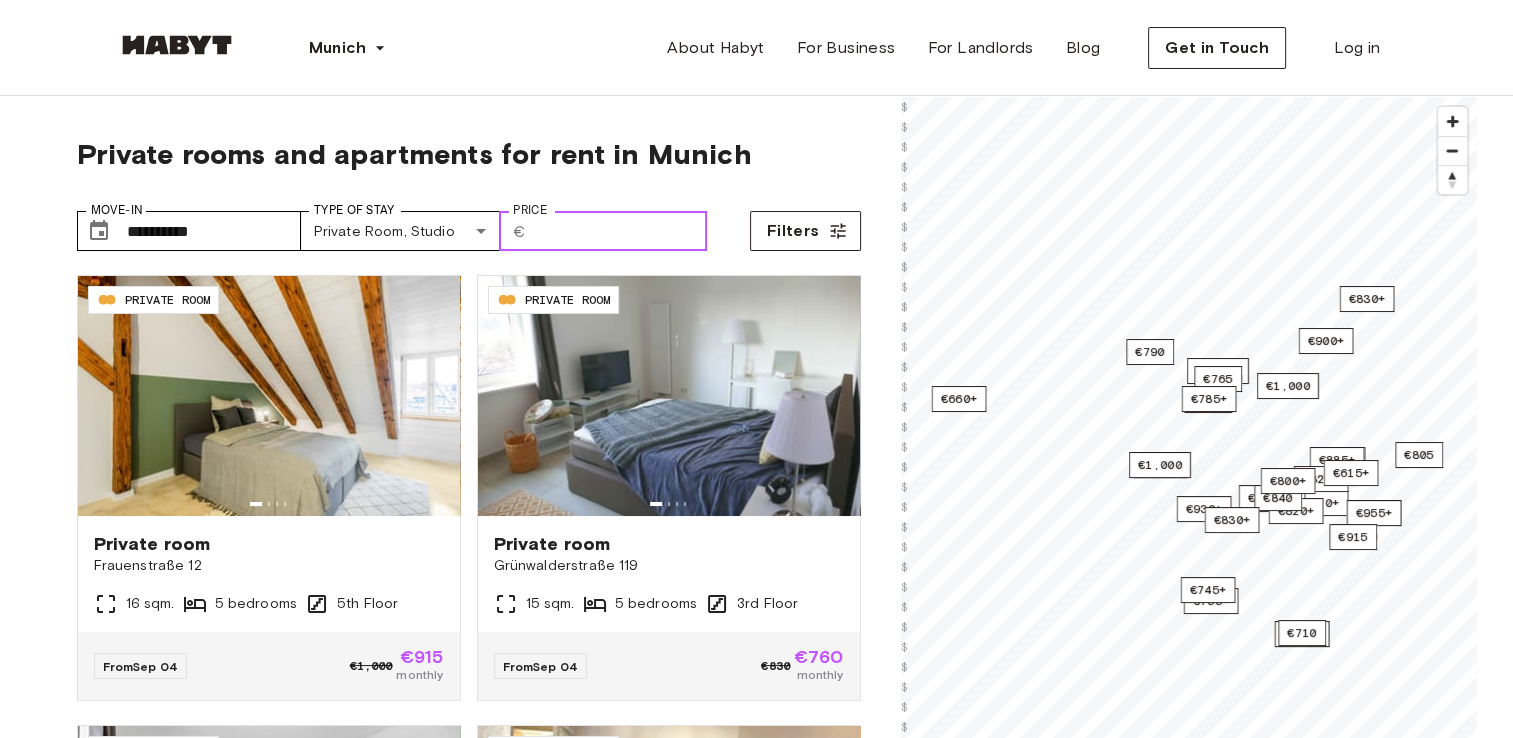click on "Price" at bounding box center (620, 231) 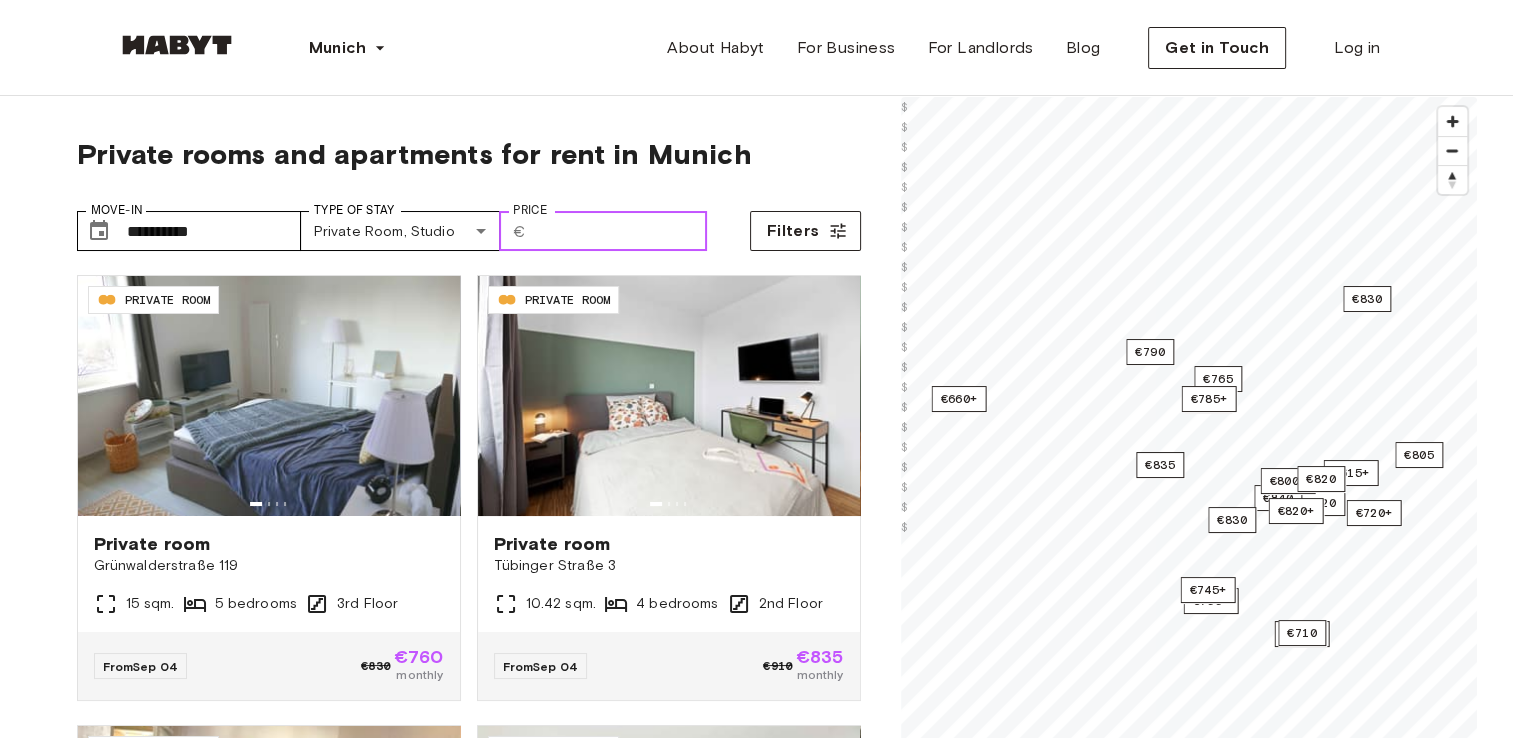 type on "***" 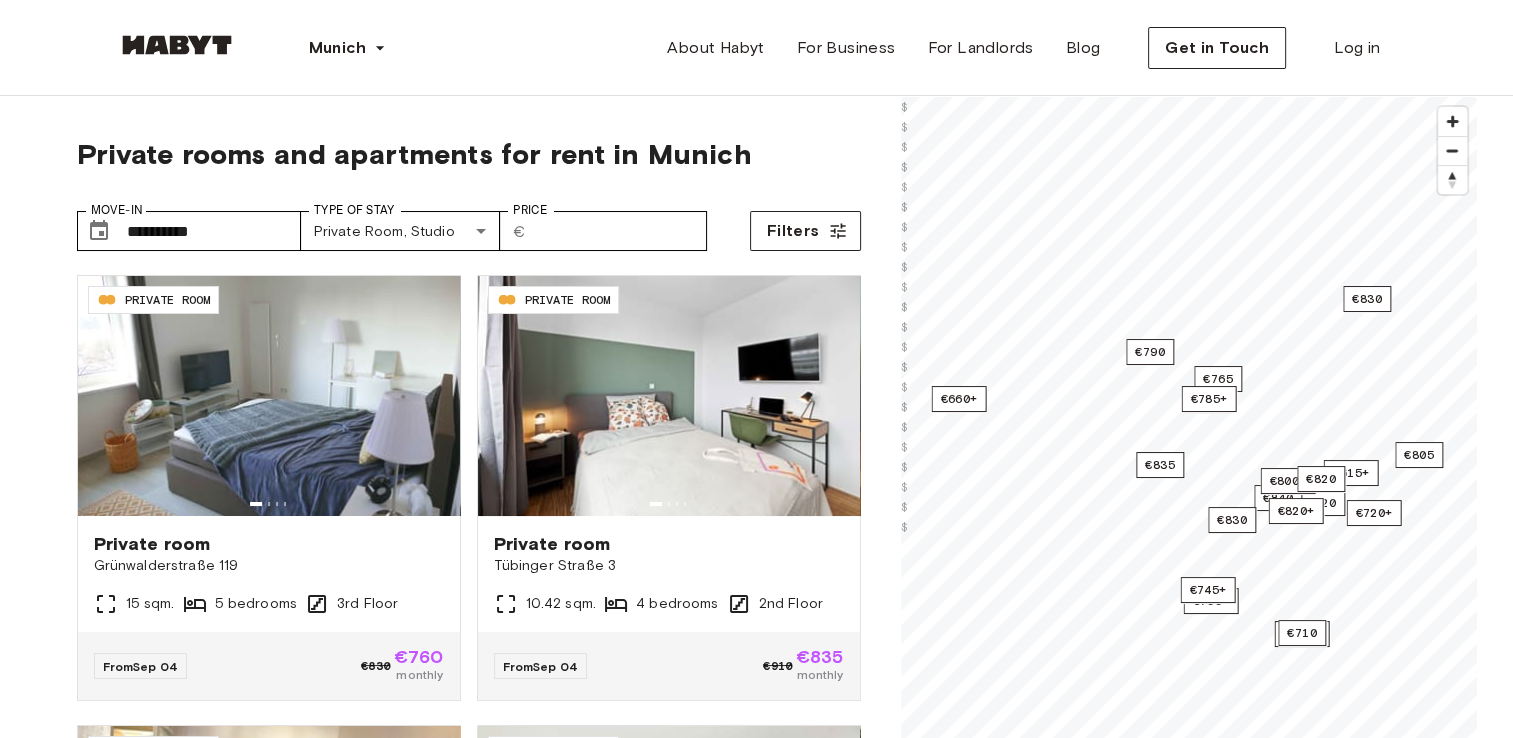 click on "Private rooms and apartments for rent in Munich" at bounding box center (469, 154) 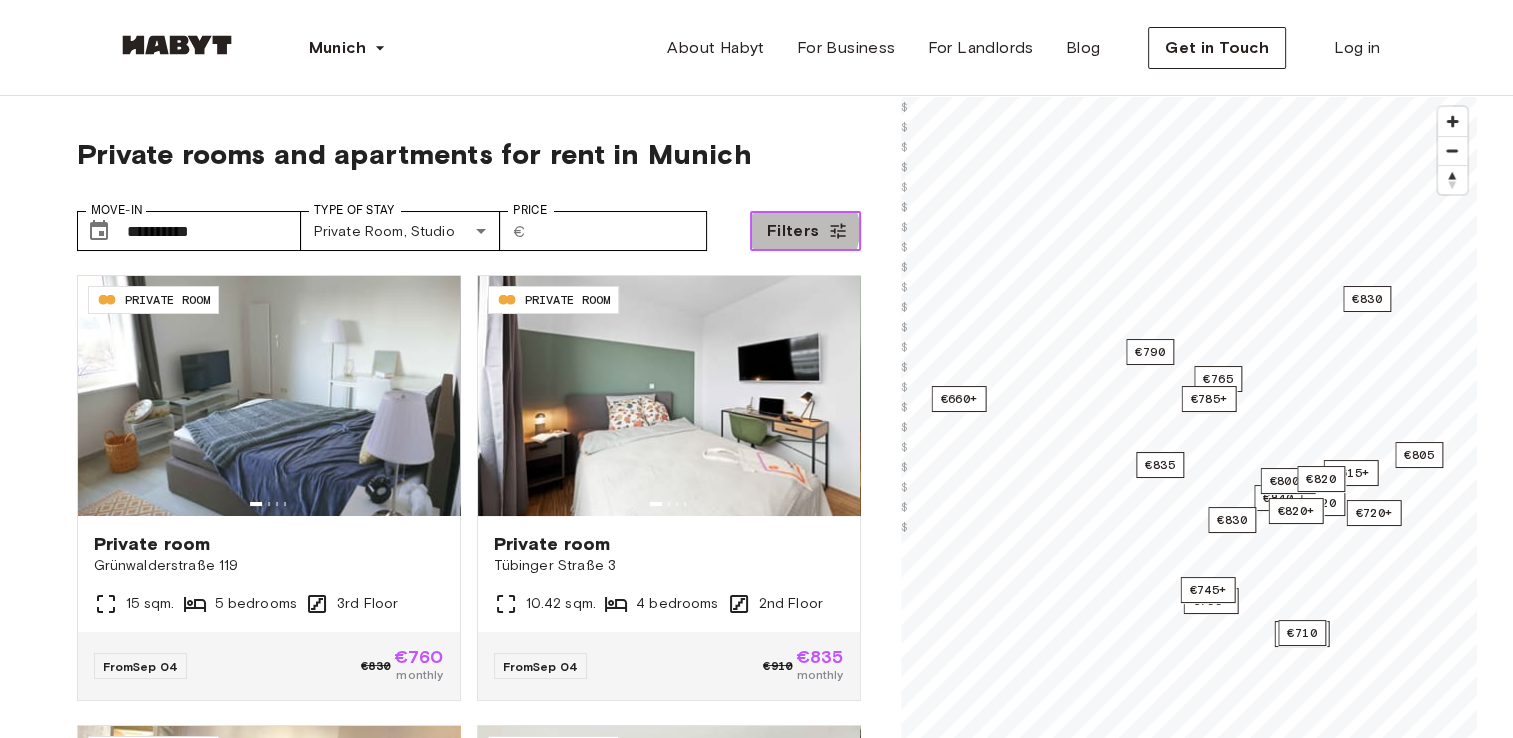 click on "Filters" at bounding box center [793, 231] 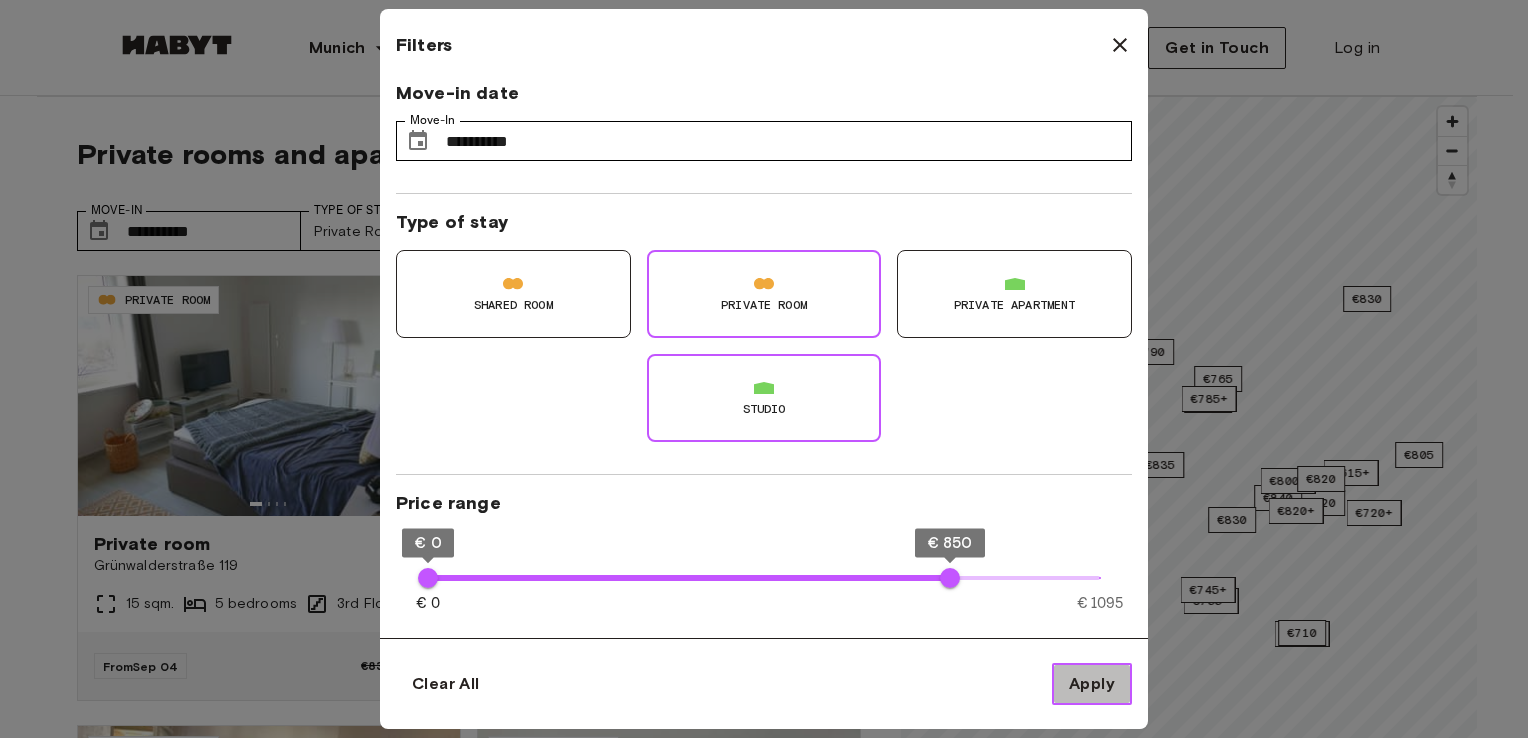 click on "Apply" at bounding box center [1092, 684] 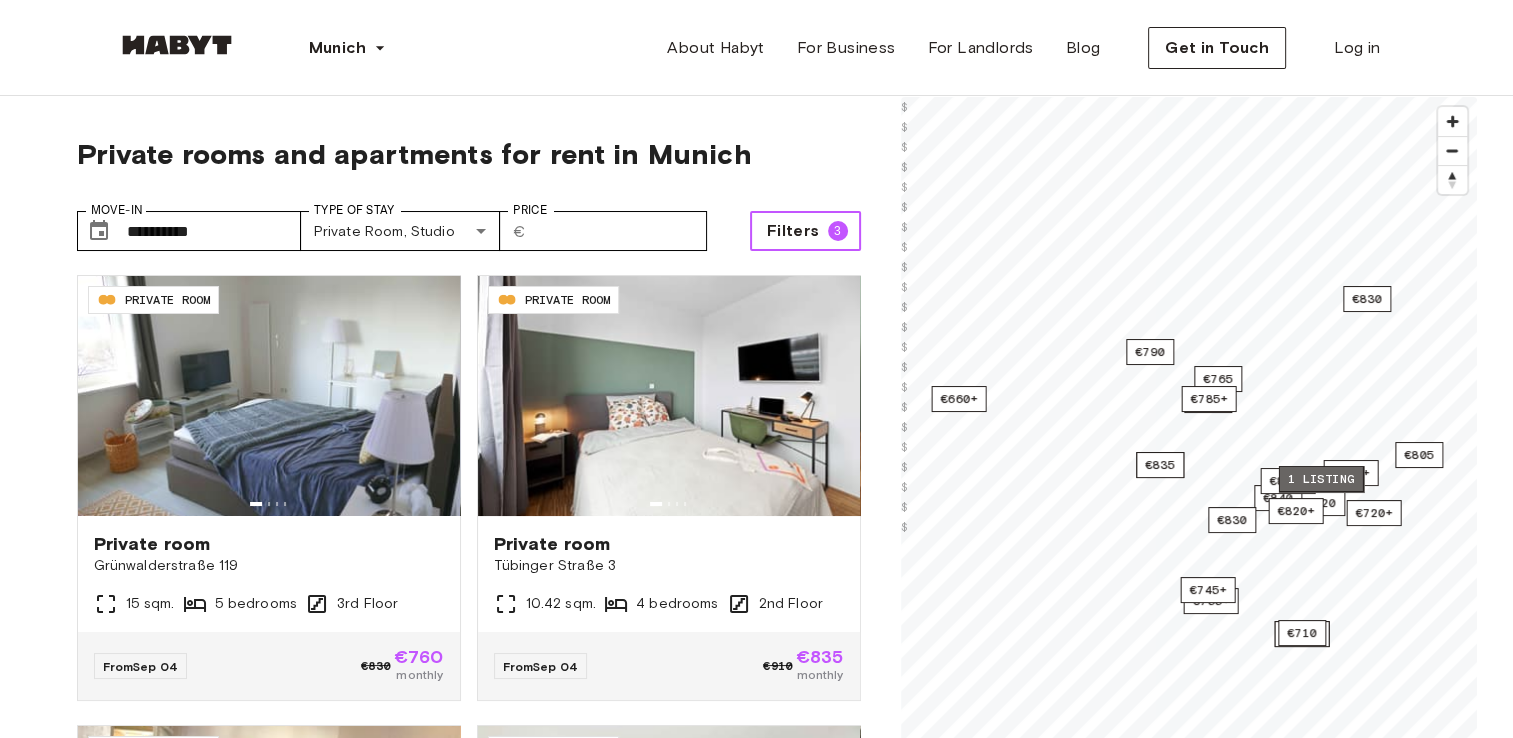 click on "1 listing" at bounding box center [1320, 479] 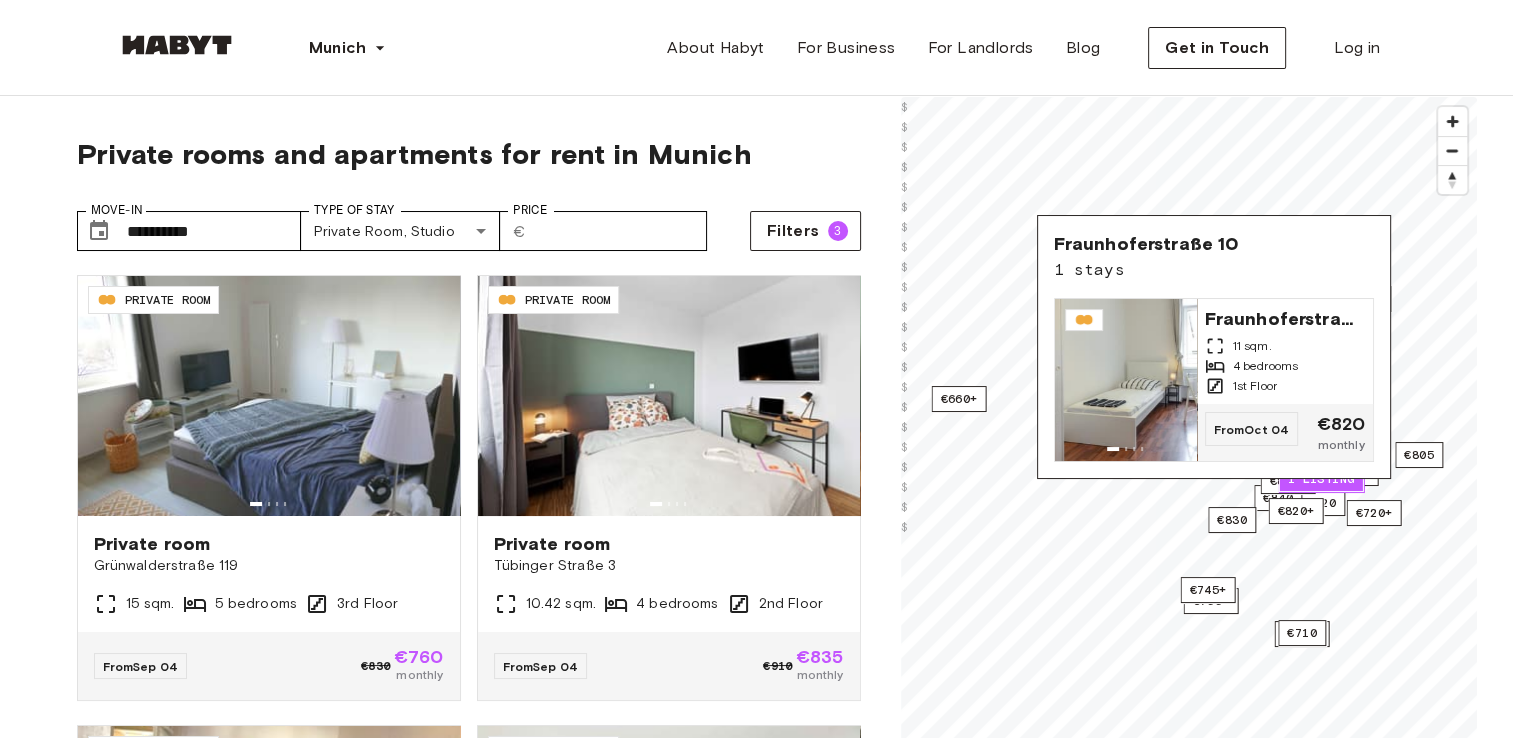 click on "Private rooms and apartments for rent in Munich" at bounding box center [469, 154] 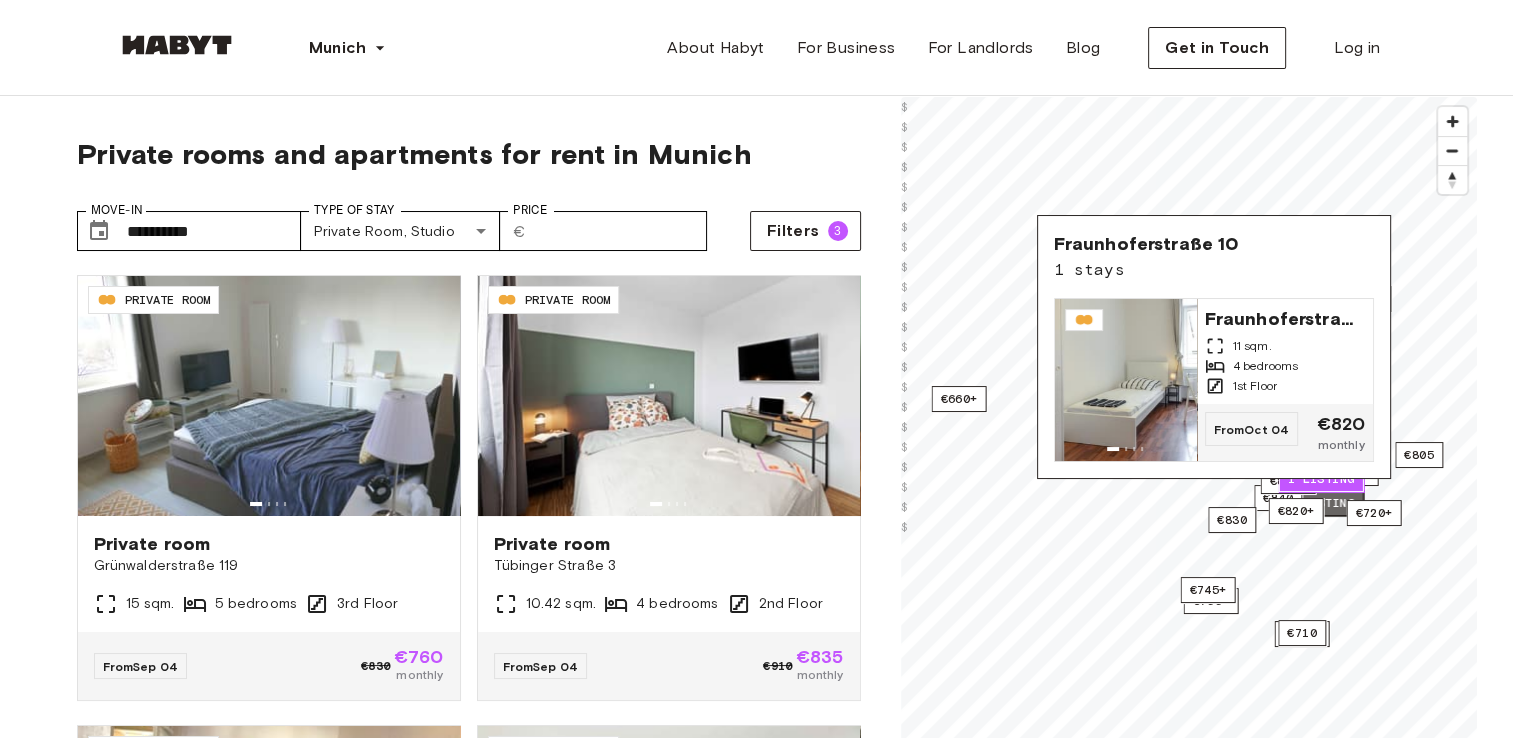 click on "1 listing" at bounding box center [1320, 503] 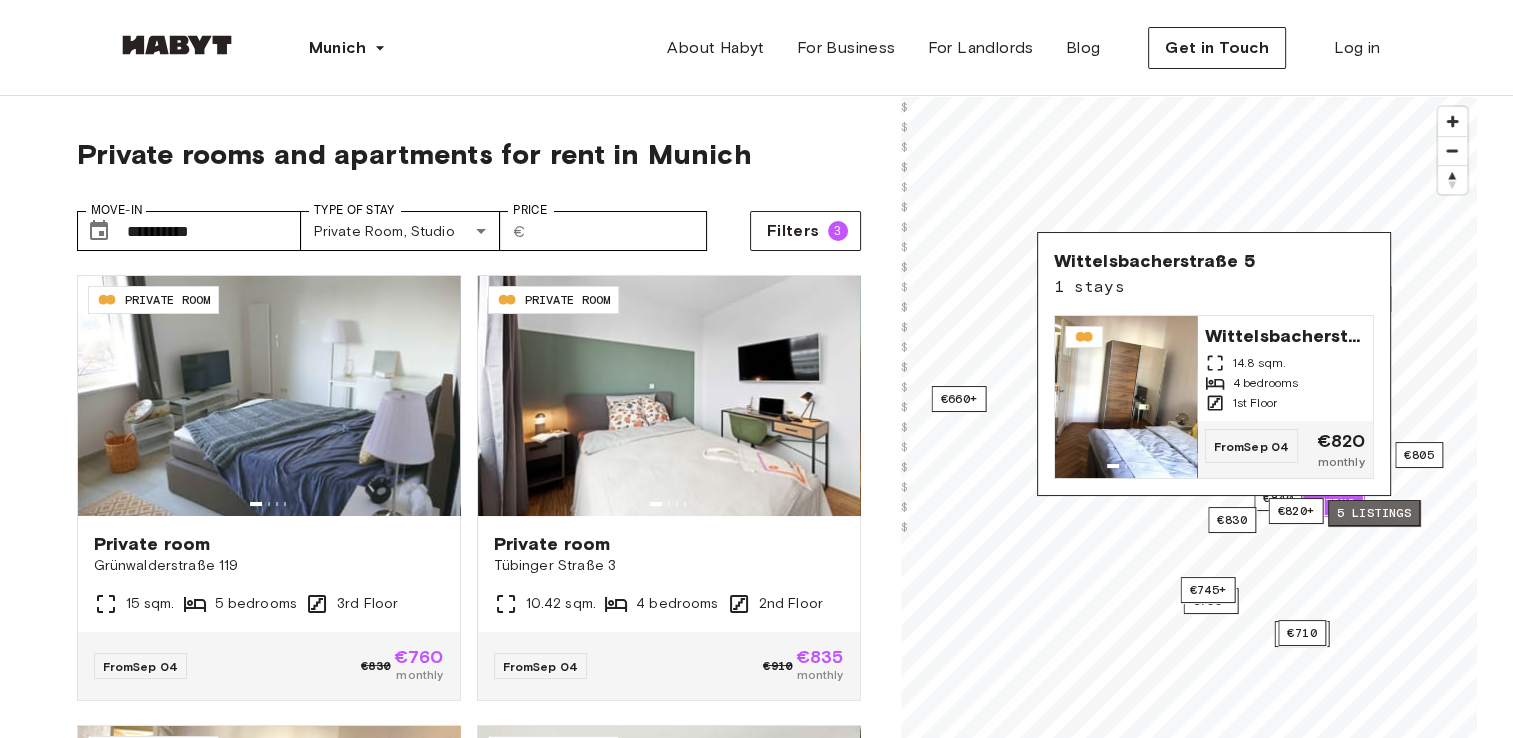 click on "5 listings" at bounding box center [1374, 513] 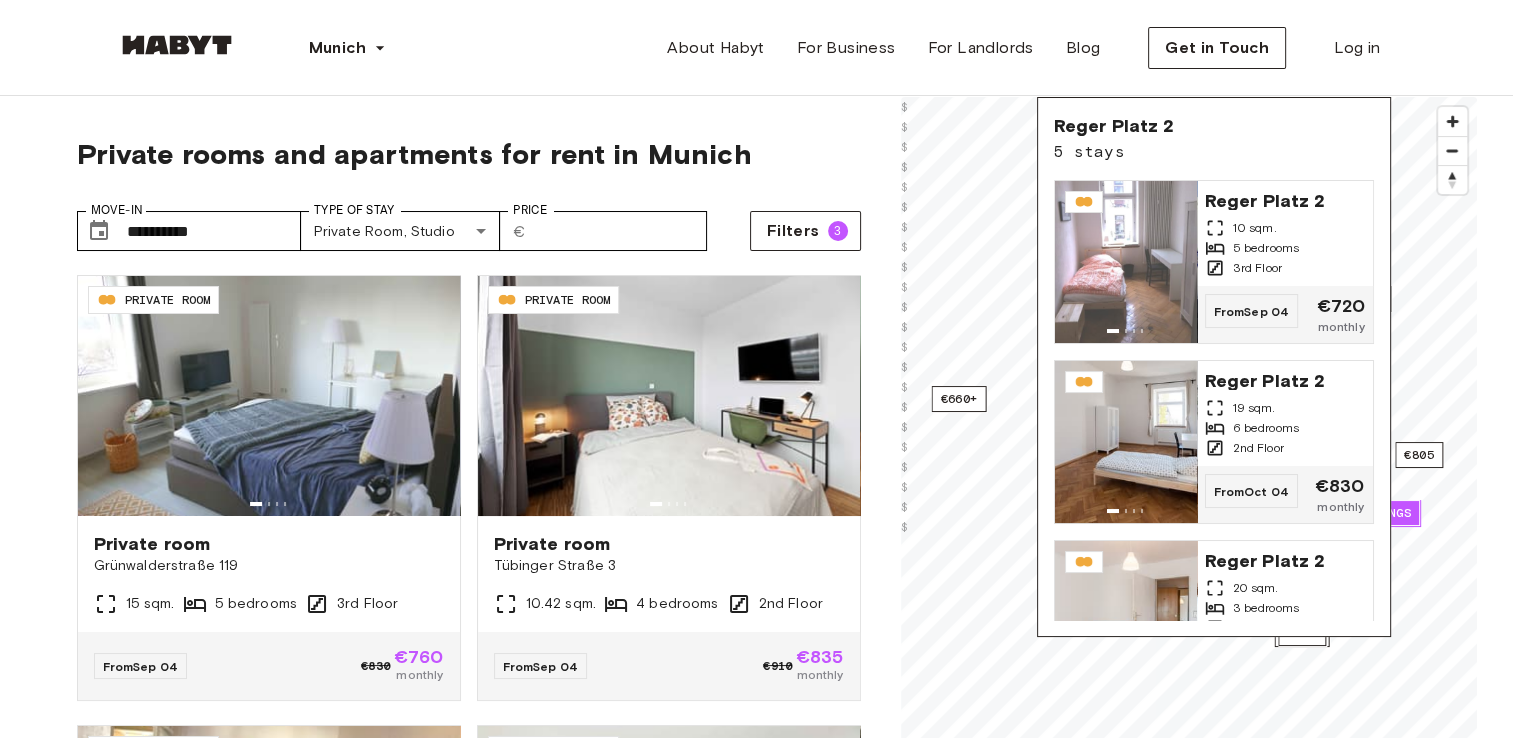 click on "Munich Europe Amsterdam Berlin Frankfurt Hamburg Lisbon Madrid Milan Modena Paris Turin Munich Rotterdam Stuttgart Dusseldorf Cologne Zurich The Hague Graz Brussels Leipzig Asia Hong Kong Singapore Seoul Phuket Tokyo About Habyt For Business For Landlords Blog Get in Touch Log in" at bounding box center [757, 48] 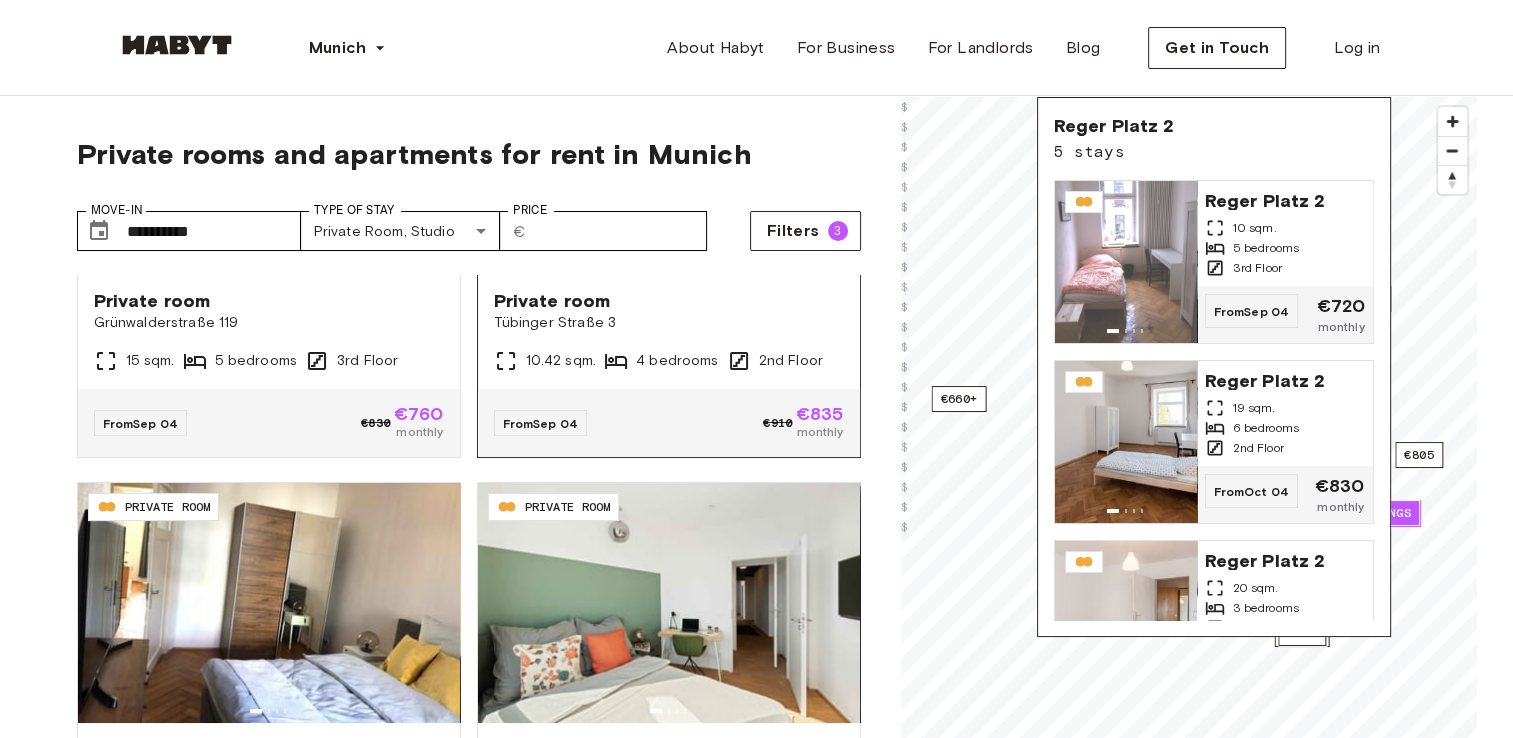 scroll, scrollTop: 619, scrollLeft: 0, axis: vertical 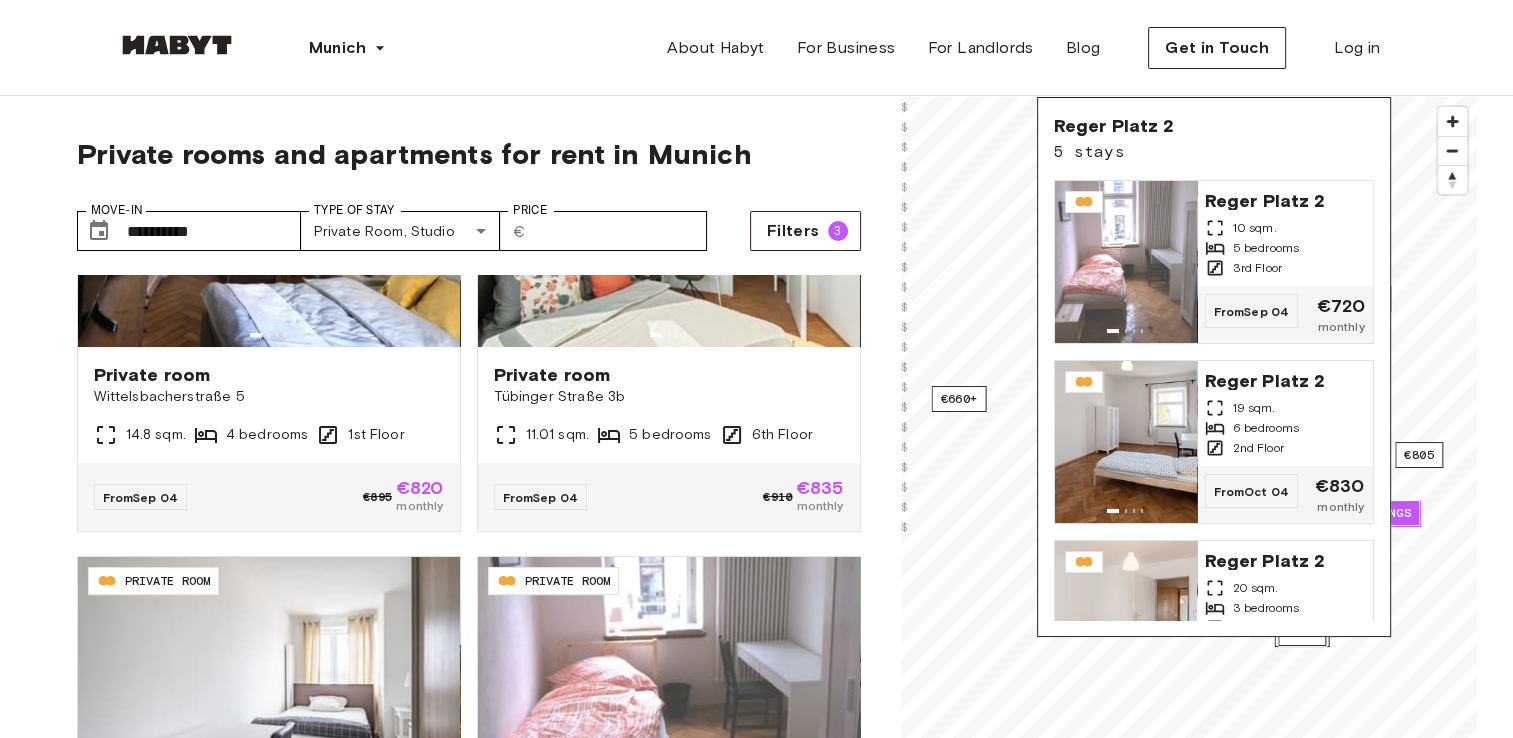 click on "**********" at bounding box center [469, 186] 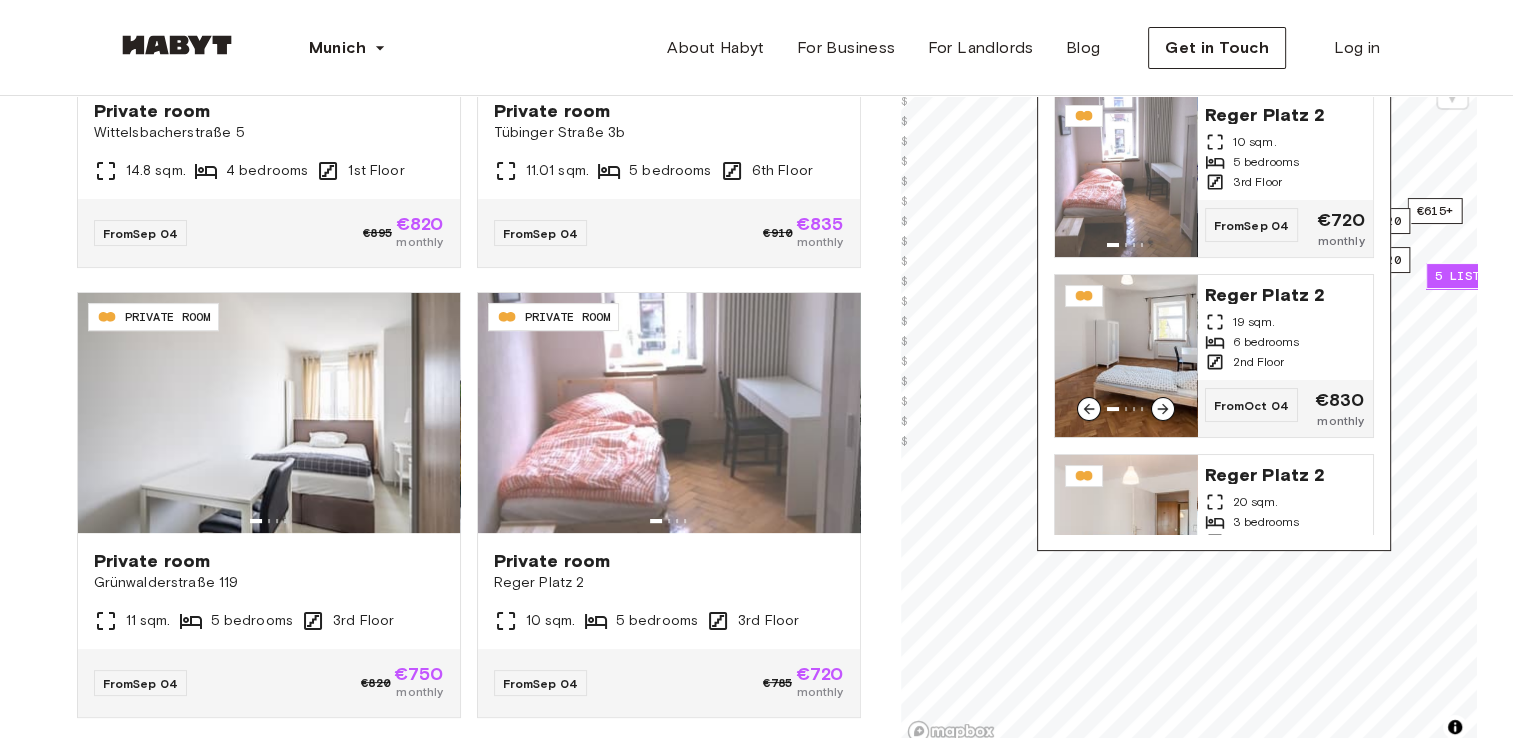 scroll, scrollTop: 58, scrollLeft: 0, axis: vertical 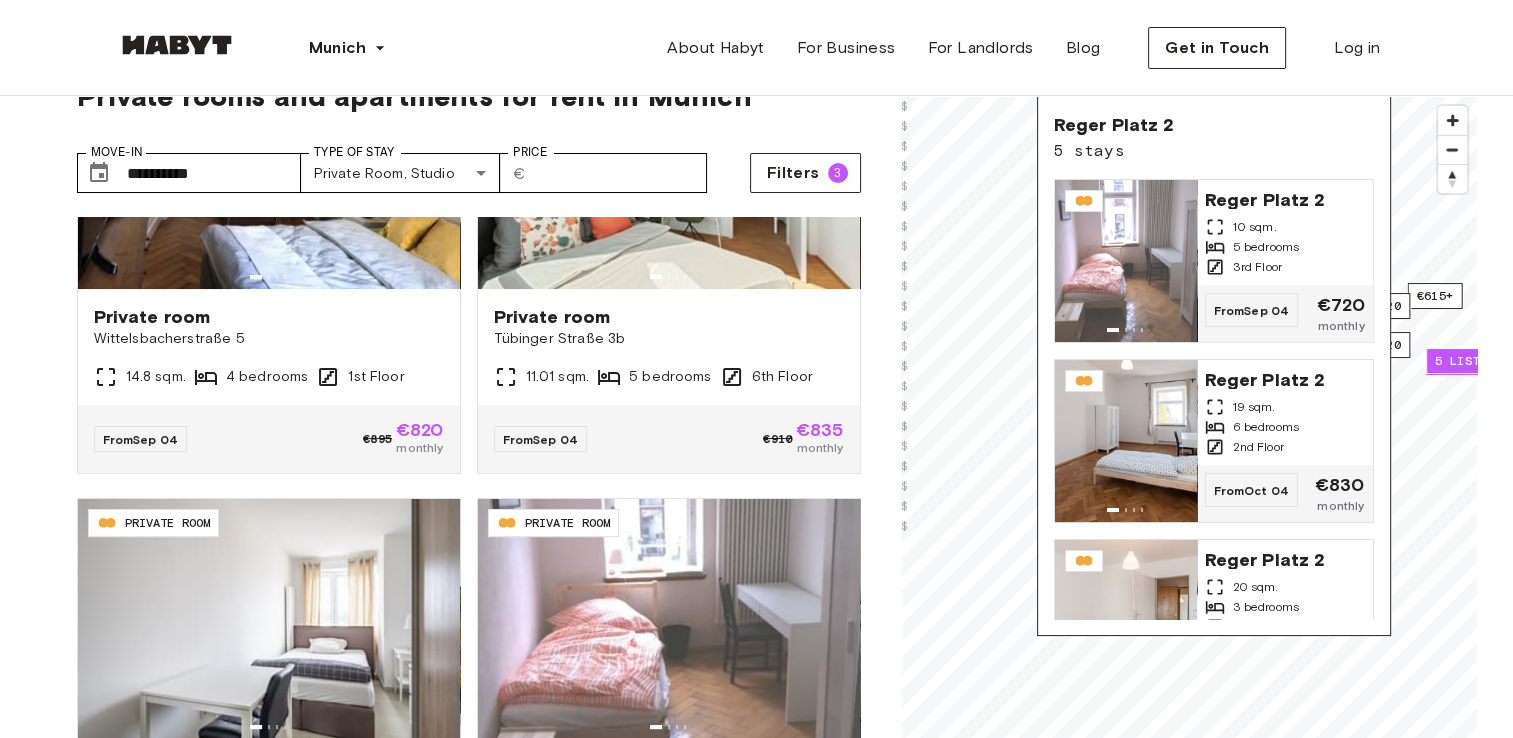 click on "Munich Europe Amsterdam Berlin Frankfurt Hamburg Lisbon Madrid Milan Modena Paris Turin Munich Rotterdam Stuttgart Dusseldorf Cologne Zurich The Hague Graz Brussels Leipzig Asia Hong Kong Singapore Seoul Phuket Tokyo About Habyt For Business For Landlords Blog Get in Touch Log in" at bounding box center (757, 48) 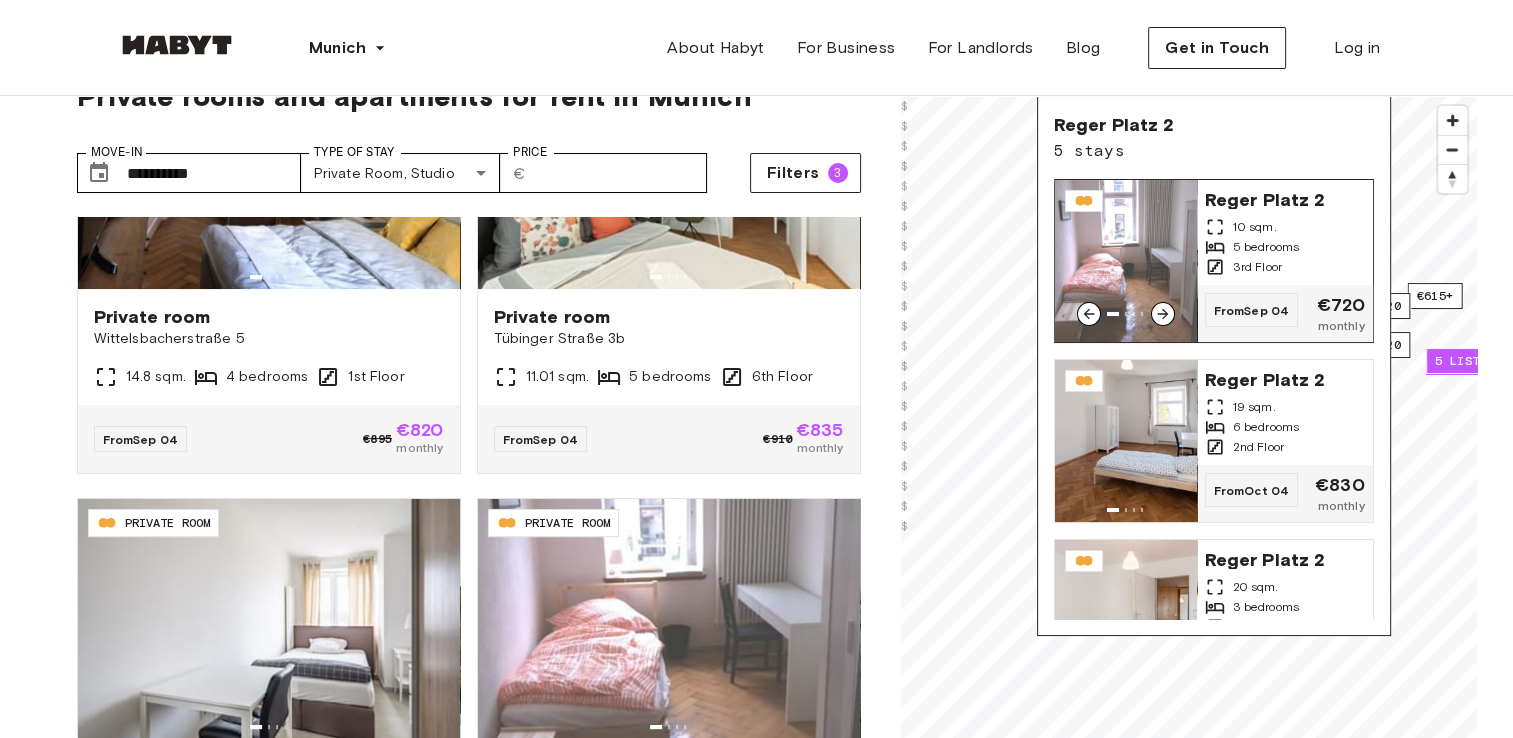 scroll, scrollTop: 0, scrollLeft: 0, axis: both 